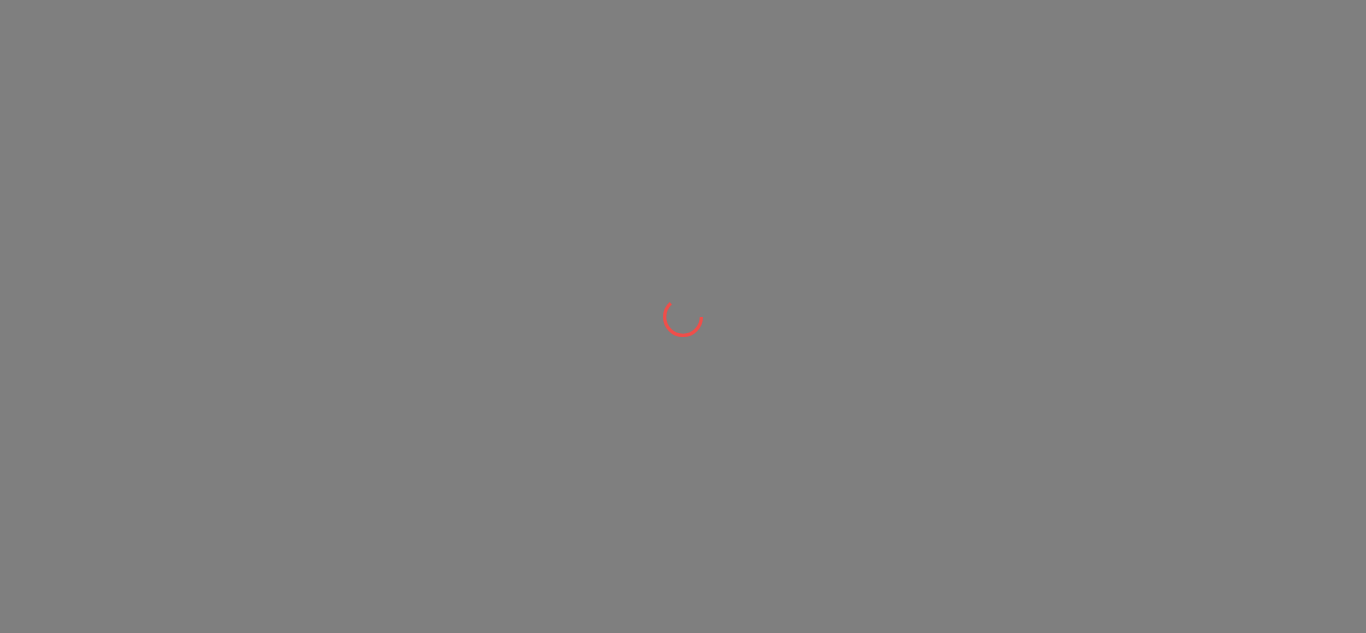 scroll, scrollTop: 0, scrollLeft: 0, axis: both 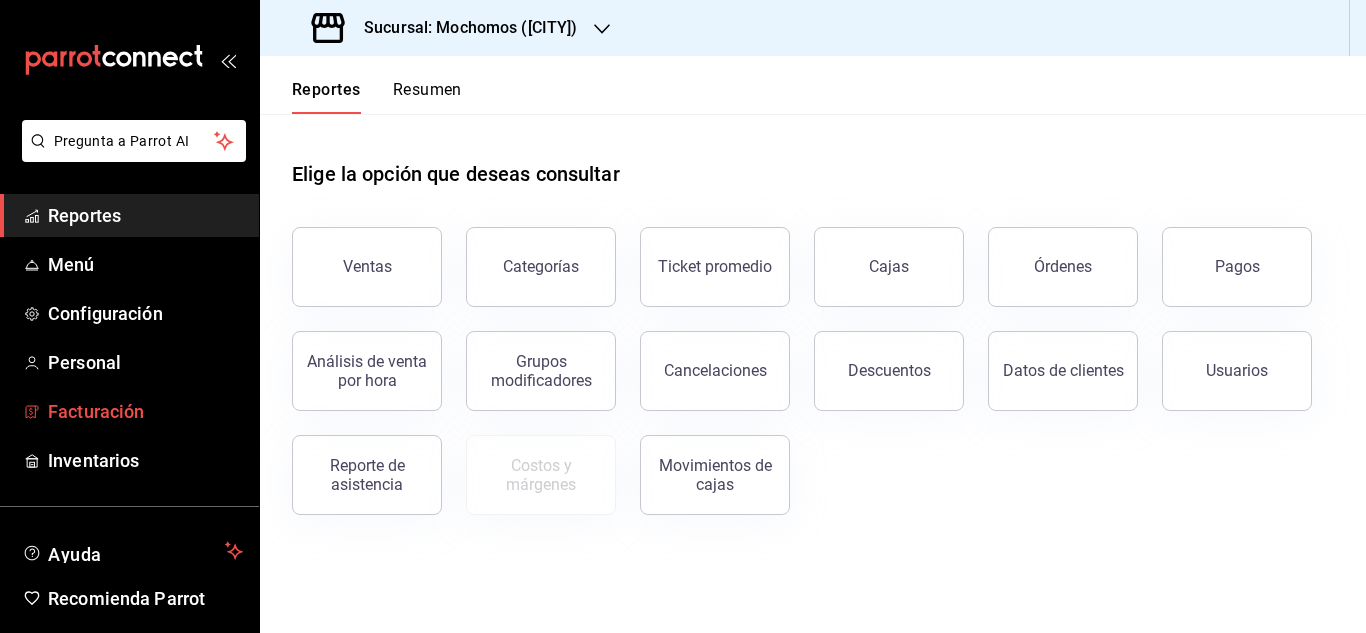 click on "Facturación" at bounding box center [145, 411] 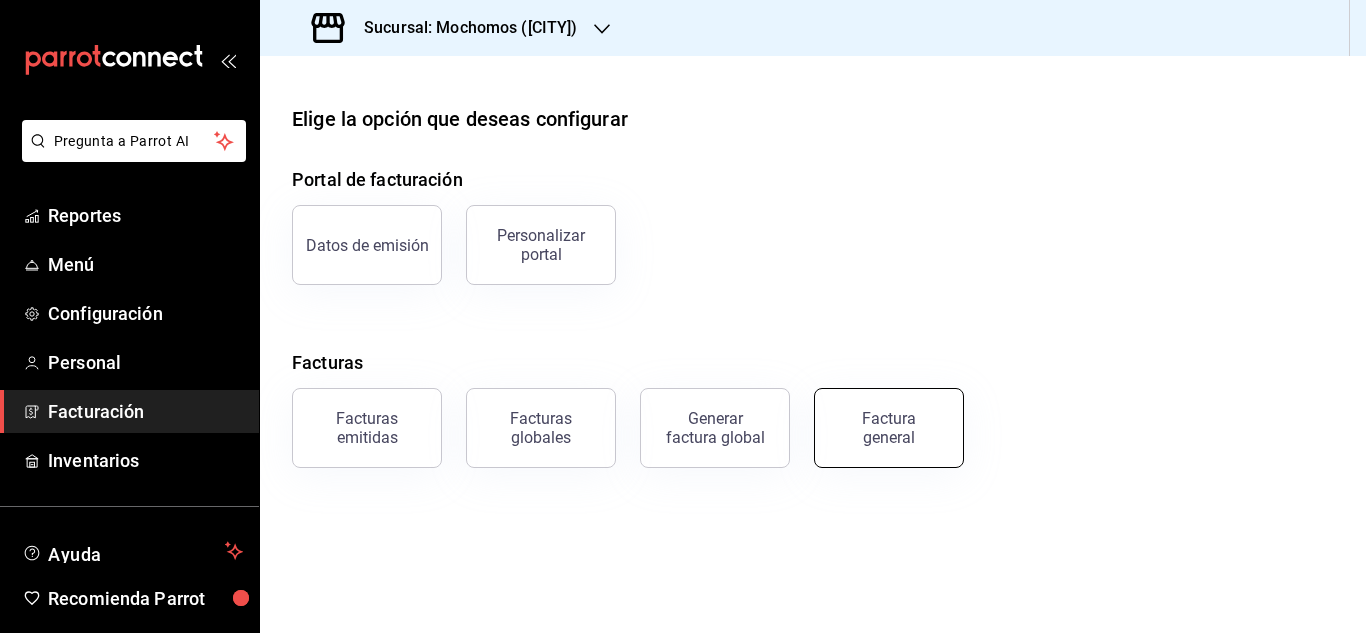 click on "Factura general" at bounding box center [889, 428] 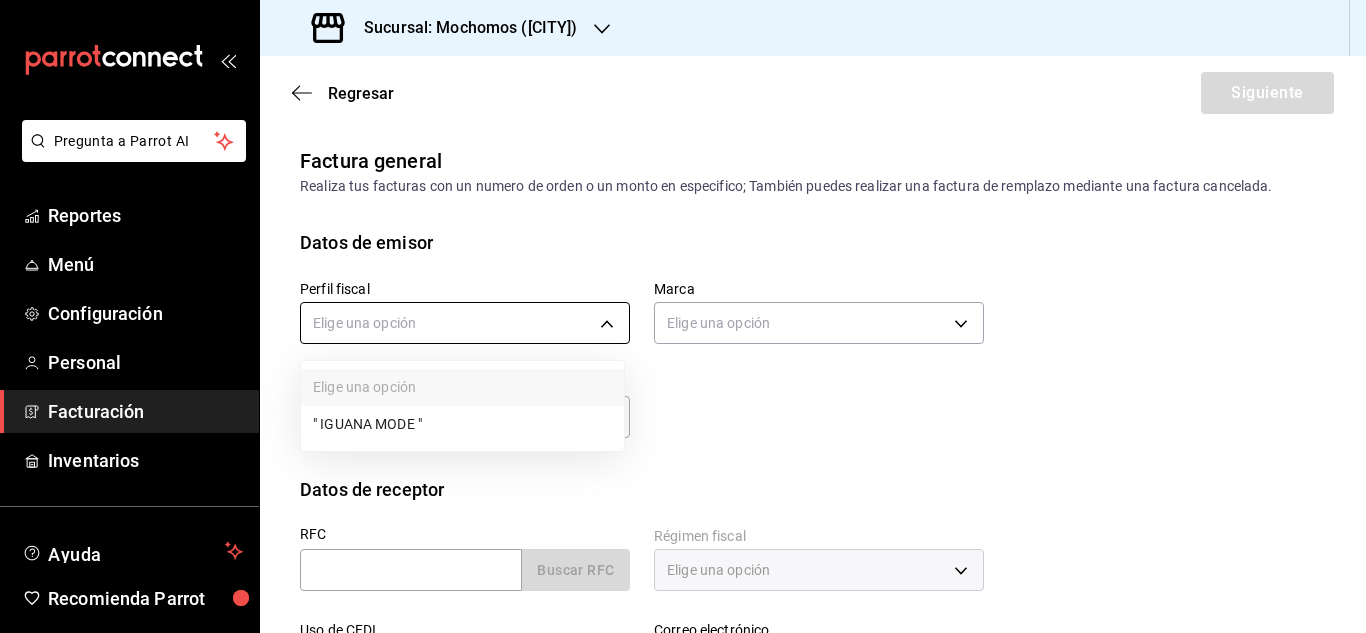 click on "Pregunta a Parrot AI Reportes   Menú   Configuración   Personal   Facturación   Inventarios   Ayuda Recomienda Parrot   [FIRST] [LAST]   Sugerir nueva función   Sucursal: Mochomos ([CITY]) Regresar Siguiente Factura general Realiza tus facturas con un numero de orden o un monto en especifico; También puedes realizar una factura de remplazo mediante una factura cancelada. Datos de emisor Perfil fiscal Elige una opción Marca Elige una opción Tipo de comprobante Ingreso I Datos de receptor RFC Buscar RFC Régimen fiscal Elige una opción Uso de CFDI Elige una opción Correo electrónico Dirección Calle # exterior # interior Código postal [POSTAL_CODE] Estado ​Municipio ​ Colonia ​ GANA 1 MES GRATIS EN TU SUSCRIPCIÓN AQUÍ ¿Recuerdas cómo empezó tu restaurante?
Hoy puedes ayudar a un colega a tener el mismo cambio que tú viviste.
Recomienda Parrot directamente desde tu Portal Administrador.
Es fácil y rápido.
🎁 Por cada restaurante que se una, ganas 1 mes gratis. Pregunta a Parrot AI Reportes" at bounding box center (683, 316) 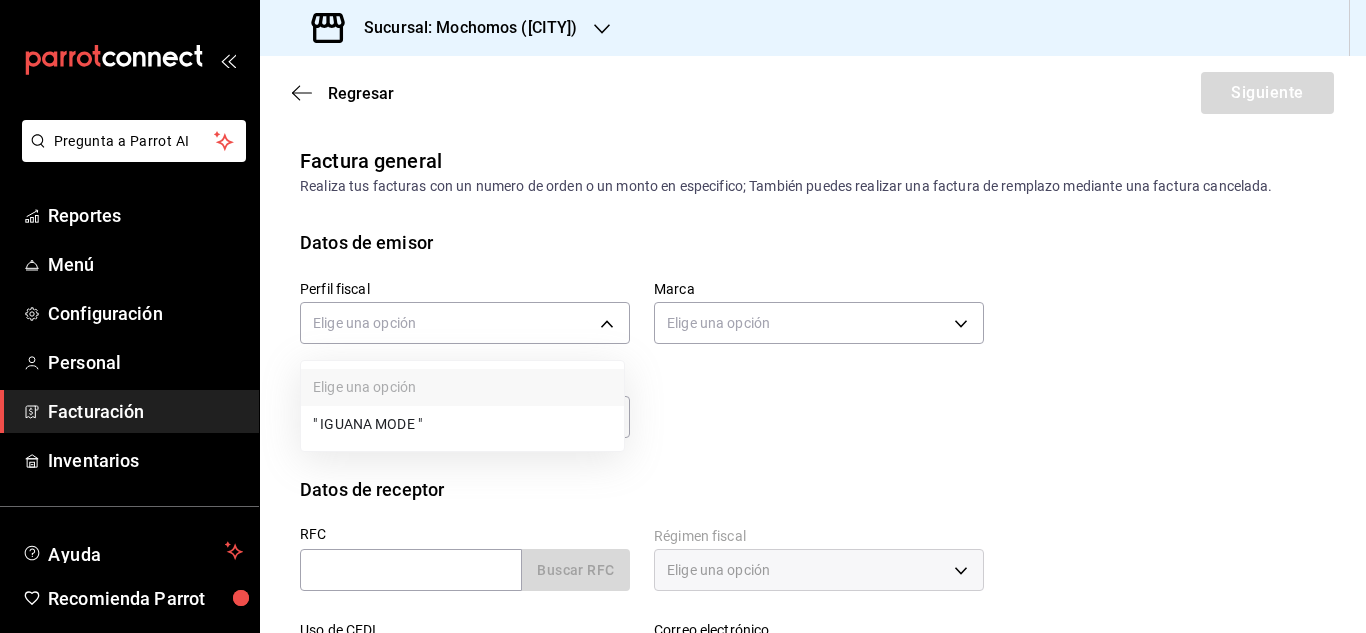 click on "" IGUANA MODE "" at bounding box center (462, 424) 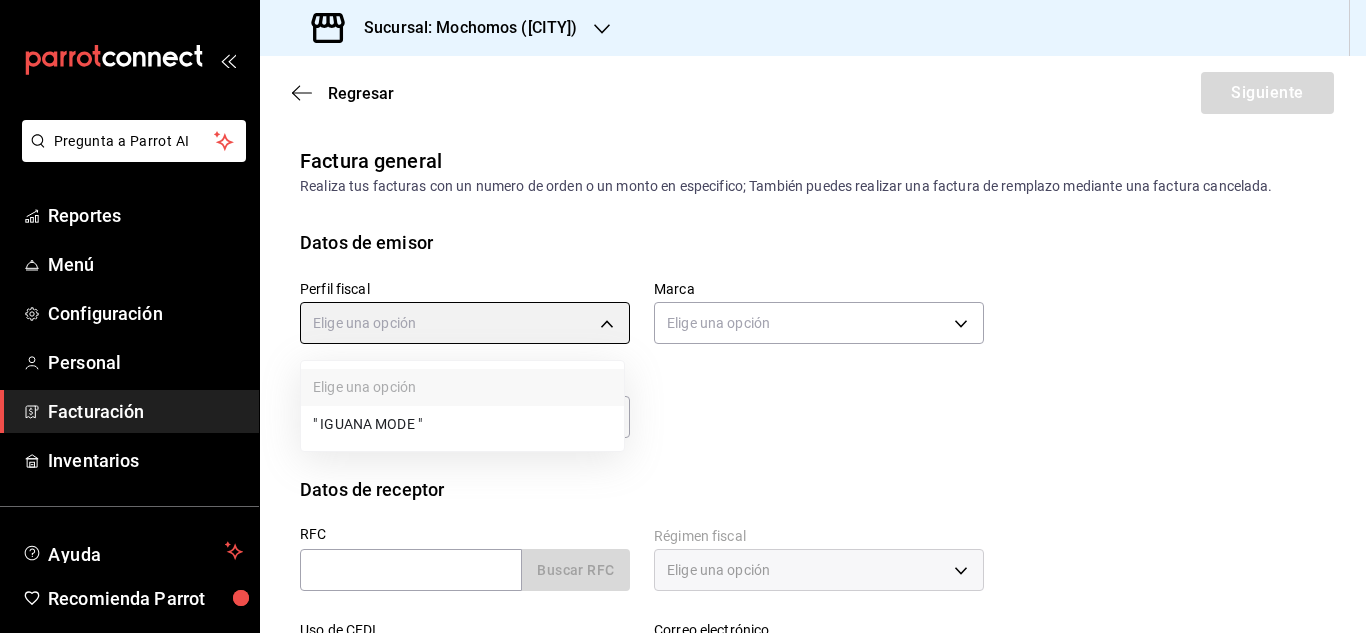 type on "[UUID]" 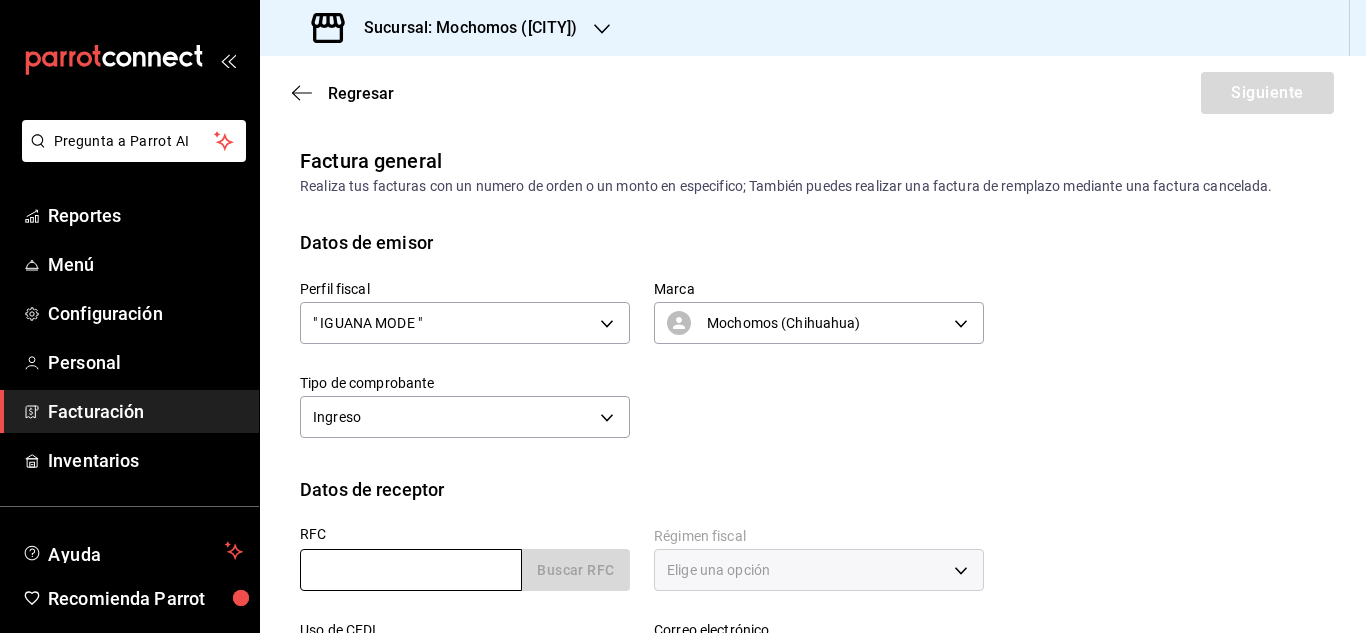 click at bounding box center [411, 570] 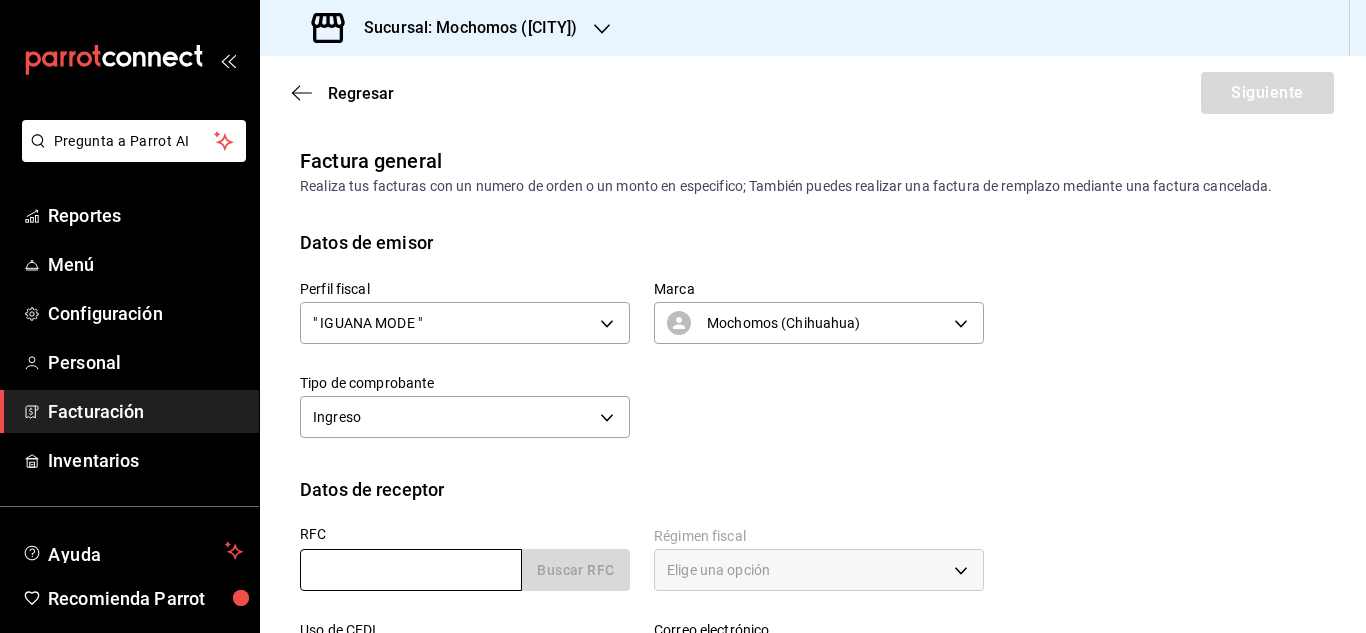 click at bounding box center [411, 570] 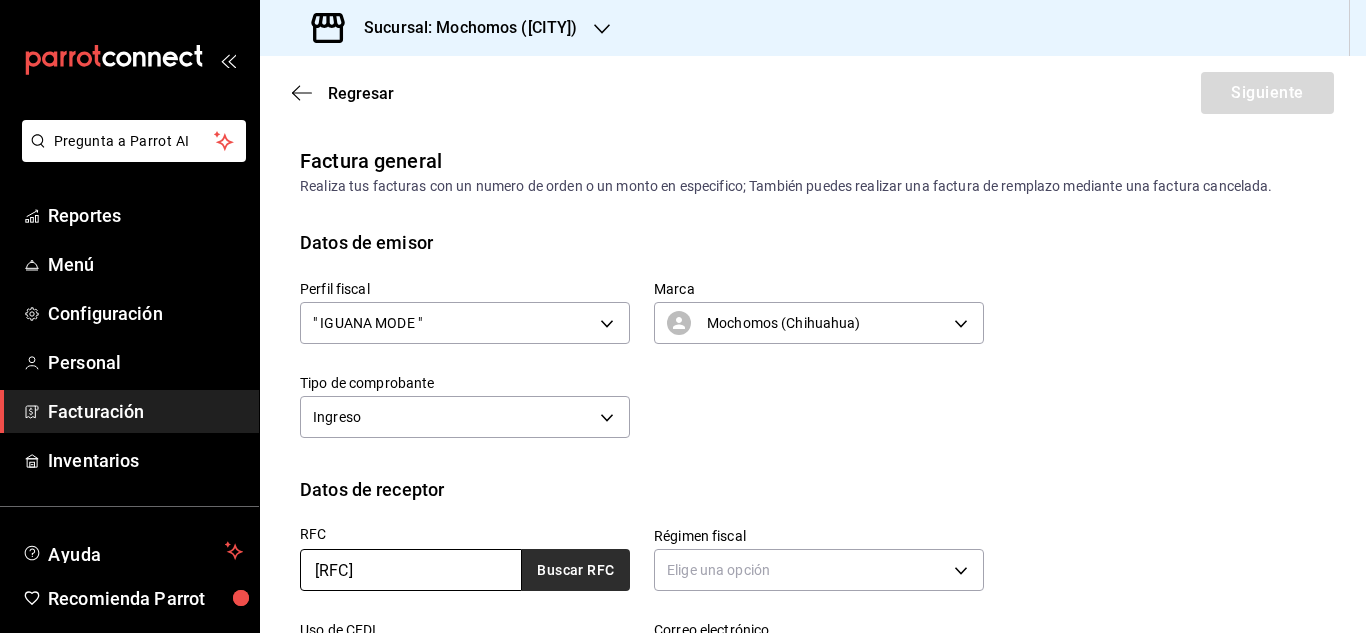 type on "[RFC]" 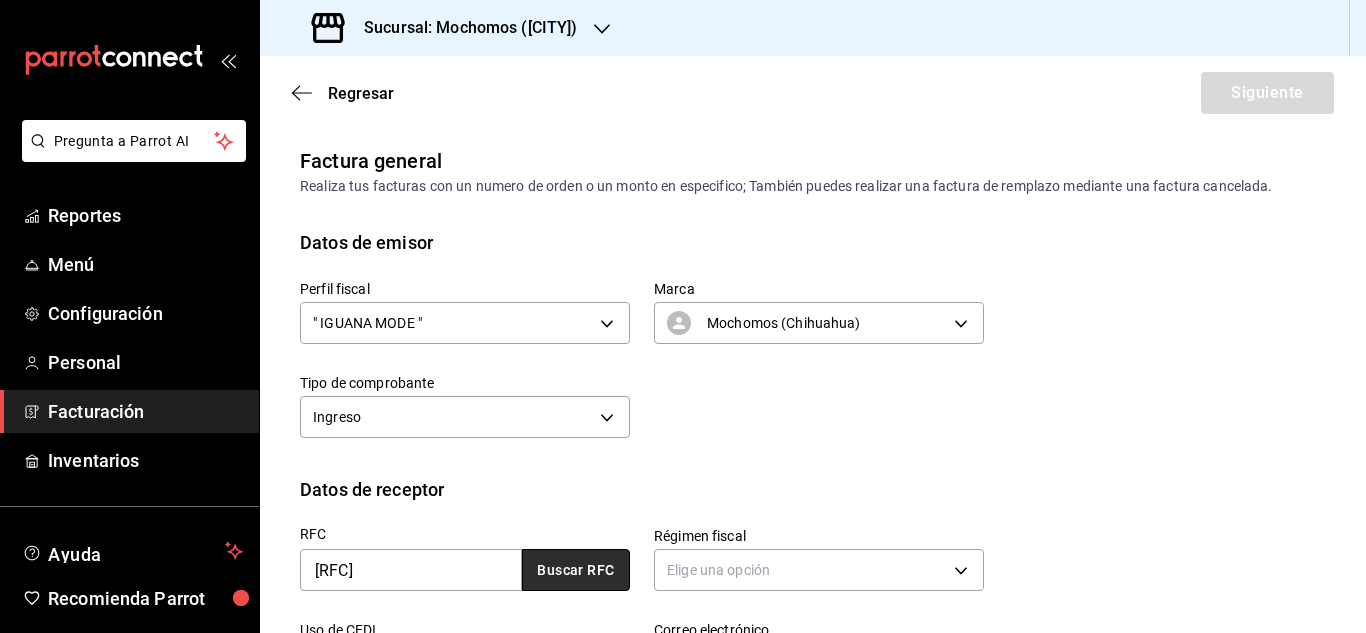 click on "Buscar RFC" at bounding box center [576, 570] 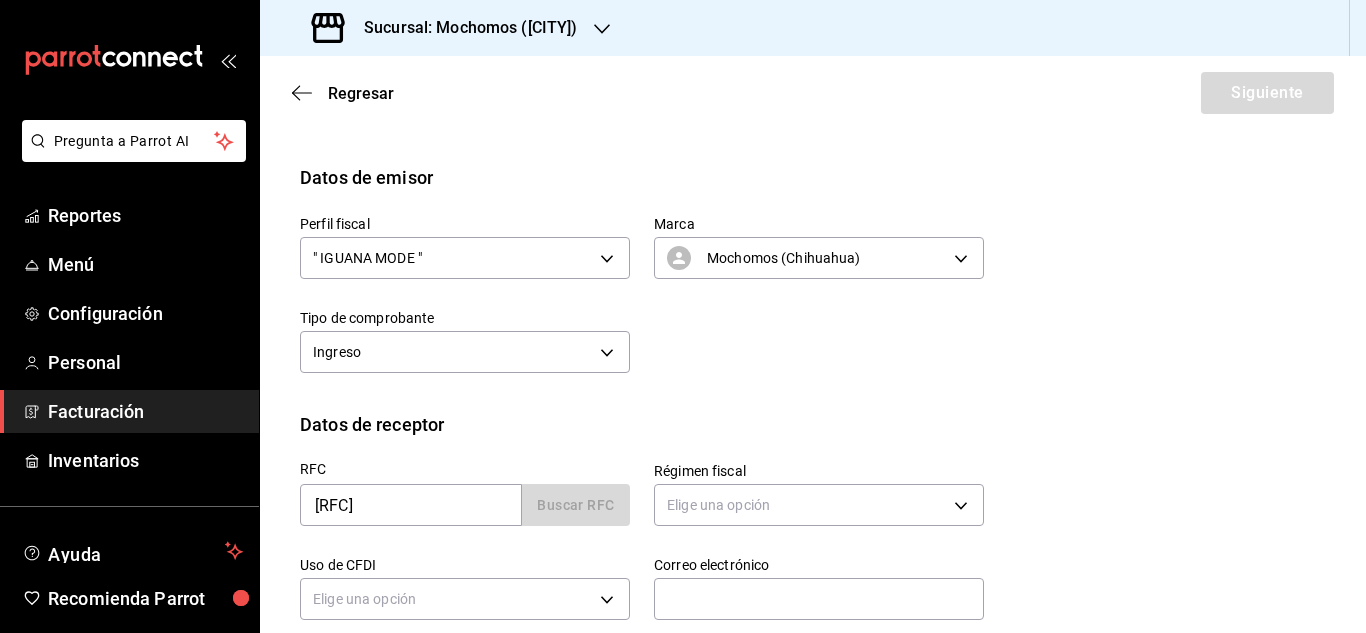 scroll, scrollTop: 100, scrollLeft: 0, axis: vertical 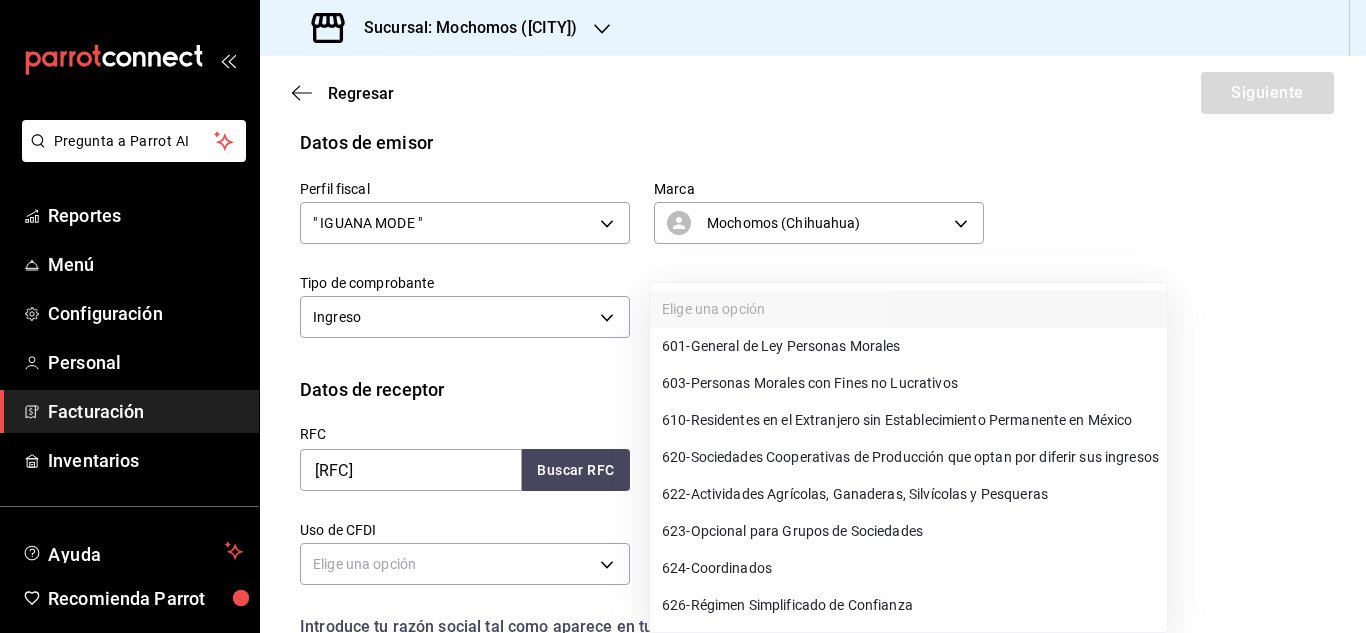 click on "Pregunta a Parrot AI Reportes   Menú   Configuración   Personal   Facturación   Inventarios   Ayuda Recomienda Parrot   [FIRST] [LAST]   Sugerir nueva función   Sucursal: Mochomos ([CITY]) Regresar Siguiente Factura general Realiza tus facturas con un numero de orden o un monto en especifico; También puedes realizar una factura de remplazo mediante una factura cancelada. Datos de emisor Perfil fiscal " IGUANA MODE " d8040398-7ec4-4508-ae9a-fac108416331 Marca Mochomos ([CITY]) 562d5b5b-21a2-4ace-a941-66278f4a6c49 Tipo de comprobante Ingreso I Datos de receptor RFC SEA080722Q77 Buscar RFC Régimen fiscal Elige una opción Uso de CFDI Elige una opción Correo electrónico Introduce tu razón social tal como aparece en tu ćedula fiscal, es importante que no escribas el regimen de constitución aquí. company Razón social Dirección Calle # exterior # interior Código postal [POSTAL_CODE] Estado ​ Municipio ​ Colonia ​ GANA 1 MES GRATIS EN TU SUSCRIPCIÓN AQUÍ Pregunta a Parrot AI Reportes   Menú" at bounding box center [683, 316] 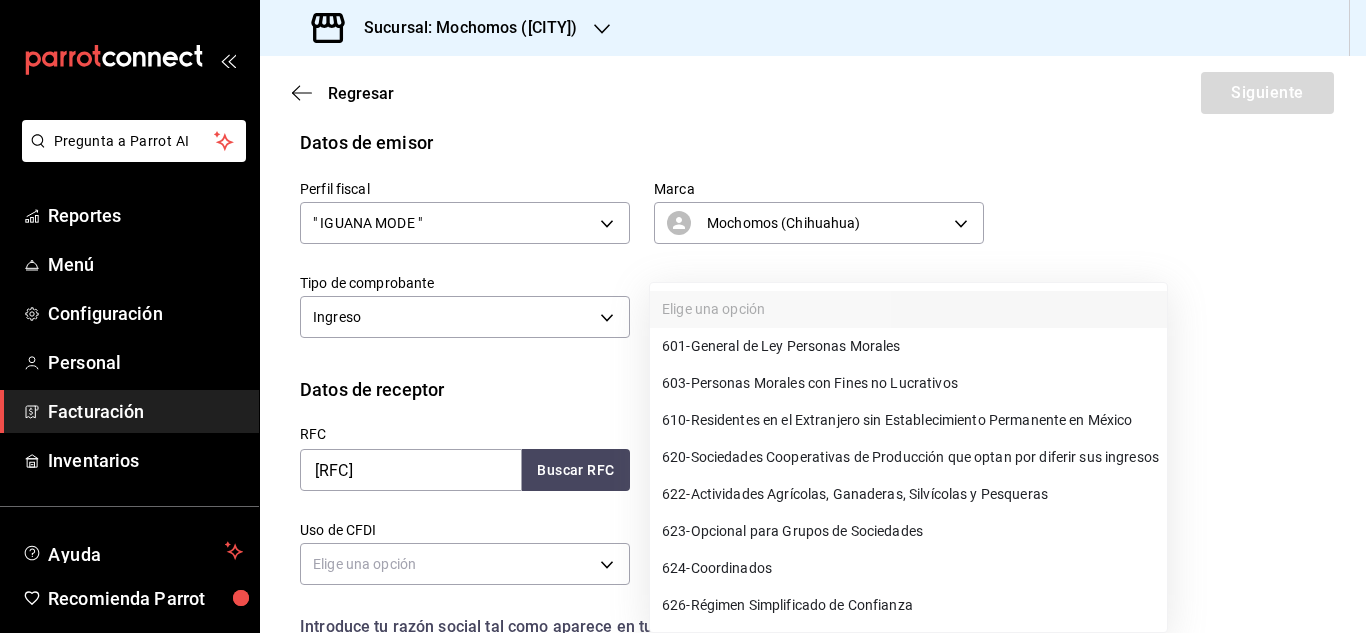 click on "601  -  General de Ley Personas Morales" at bounding box center (781, 346) 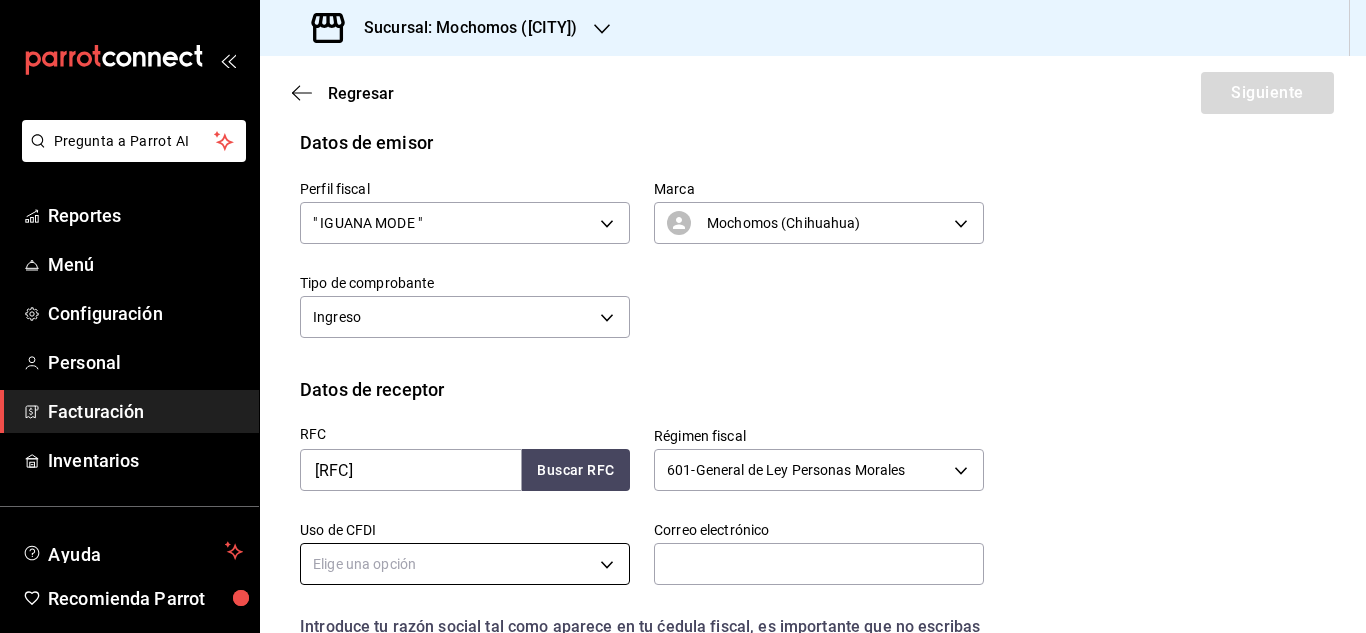 click on "Pregunta a Parrot AI Reportes   Menú   Configuración   Personal   Facturación   Inventarios   Ayuda Recomienda Parrot   [FIRST] [LAST]   Sugerir nueva función   Sucursal: Mochomos ([CITY]) Regresar Siguiente Factura general Realiza tus facturas con un numero de orden o un monto en especifico; También puedes realizar una factura de remplazo mediante una factura cancelada. Datos de emisor Perfil fiscal 601  -  General de Ley Personas Morales 601 Uso de CFDI Elige una opción Correo electrónico Introduce tu razón social tal como aparece en tu ćedula fiscal, es importante que no escribas el regimen de constitución aquí. company Razón social Dirección Calle # exterior # interior Código postal [POSTAL_CODE] Estado ​ Municipio ​ Colonia ​ GANA 1 MES GRATIS EN TU SUSCRIPCIÓN AQUÍ Pregunta a Parrot AI" at bounding box center (683, 316) 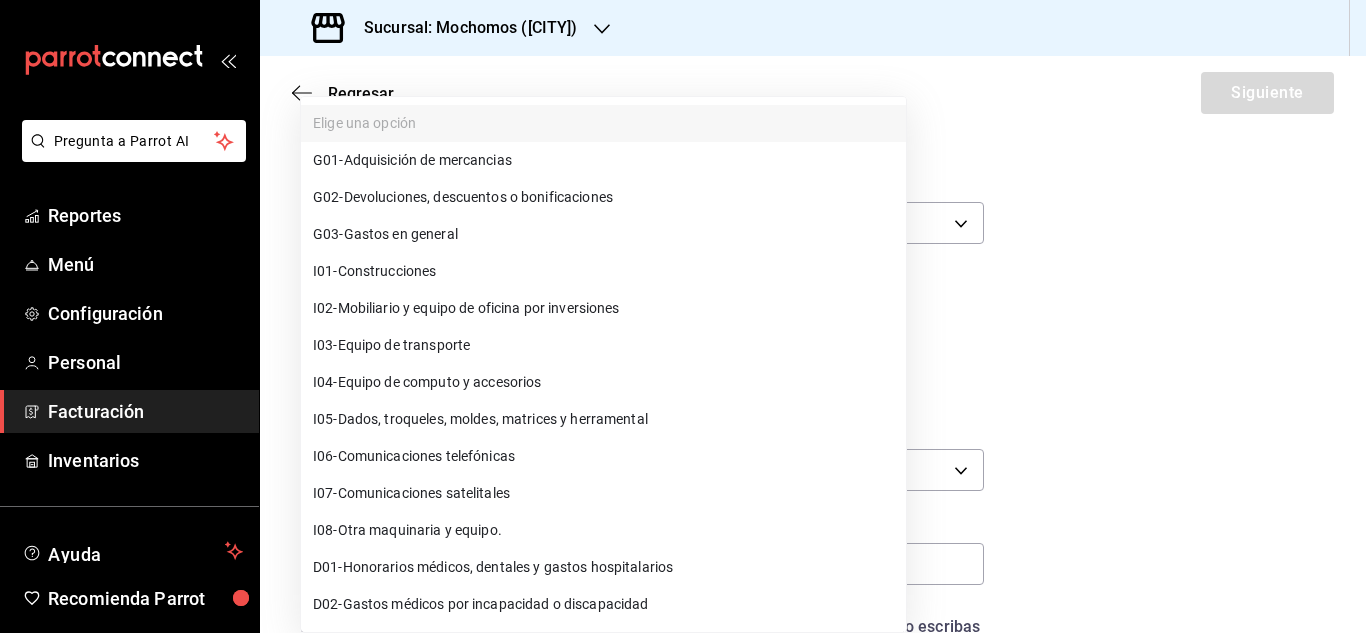 click on "G03  -  Gastos en general" at bounding box center [603, 234] 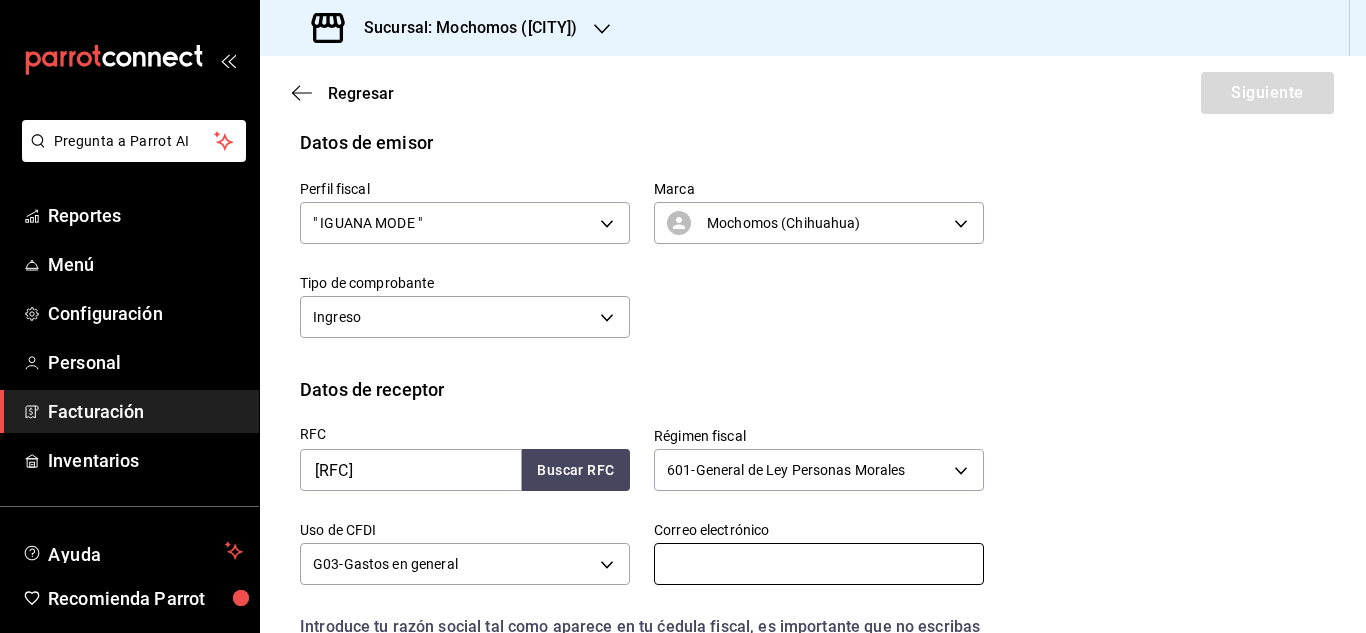 click at bounding box center [819, 564] 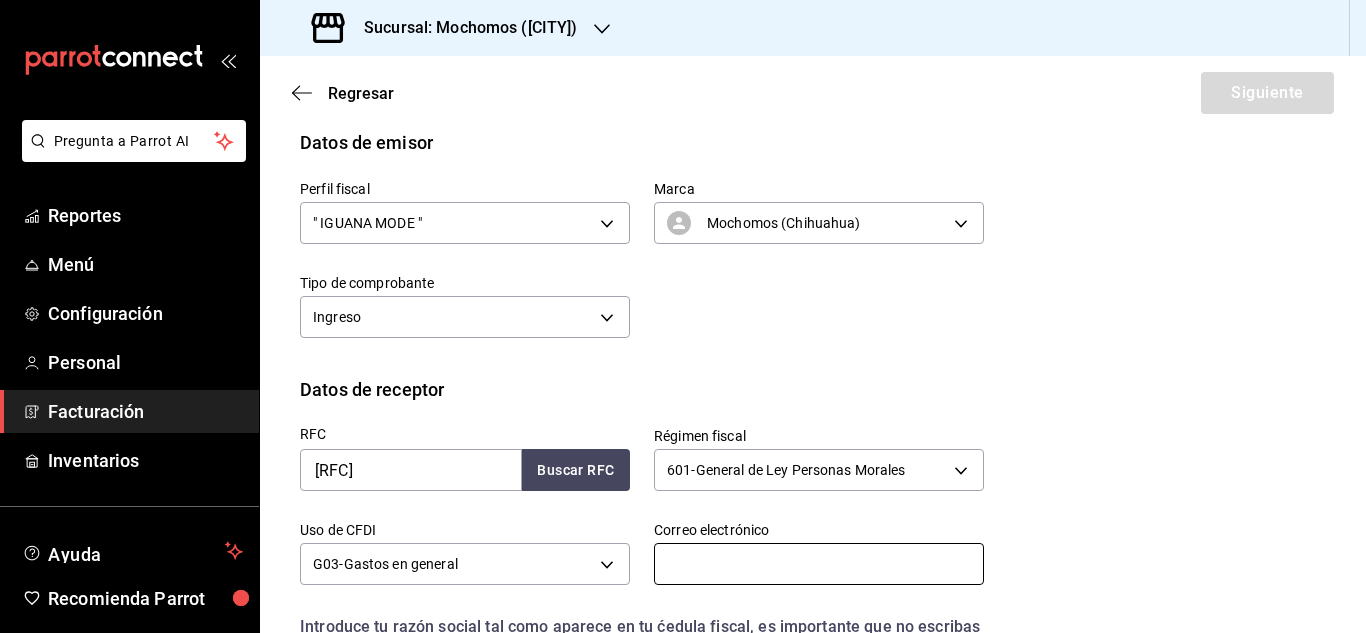 type on "c" 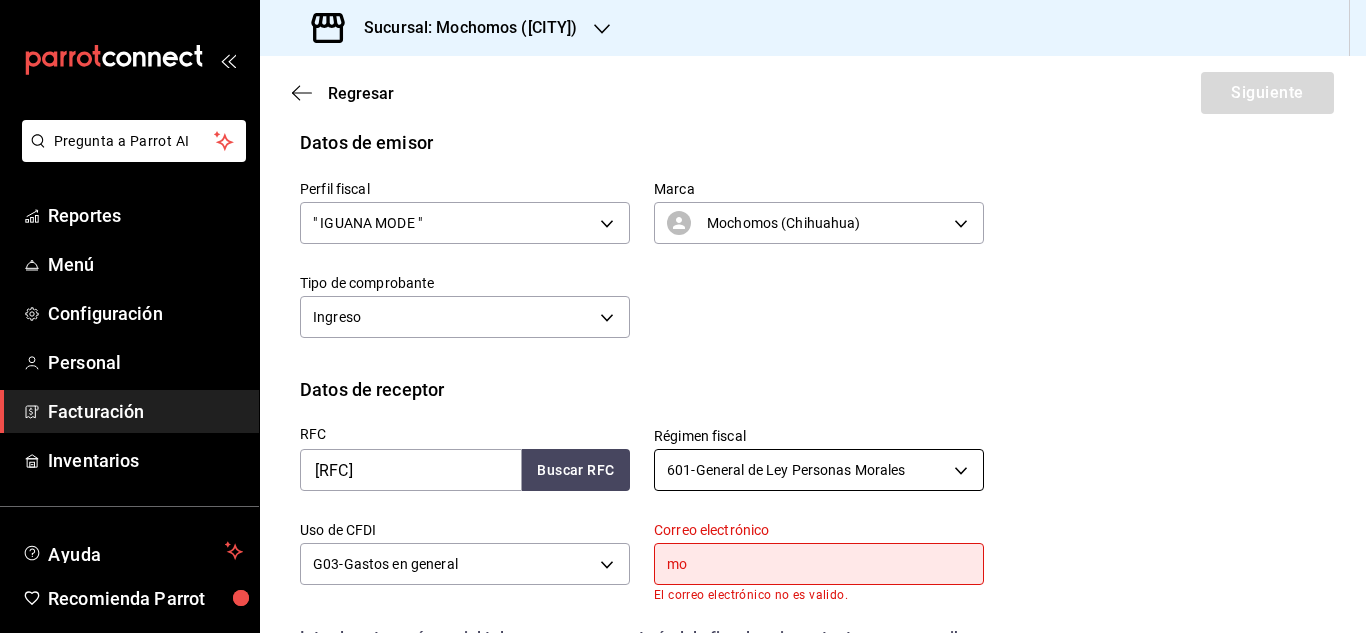 type on "[EMAIL]" 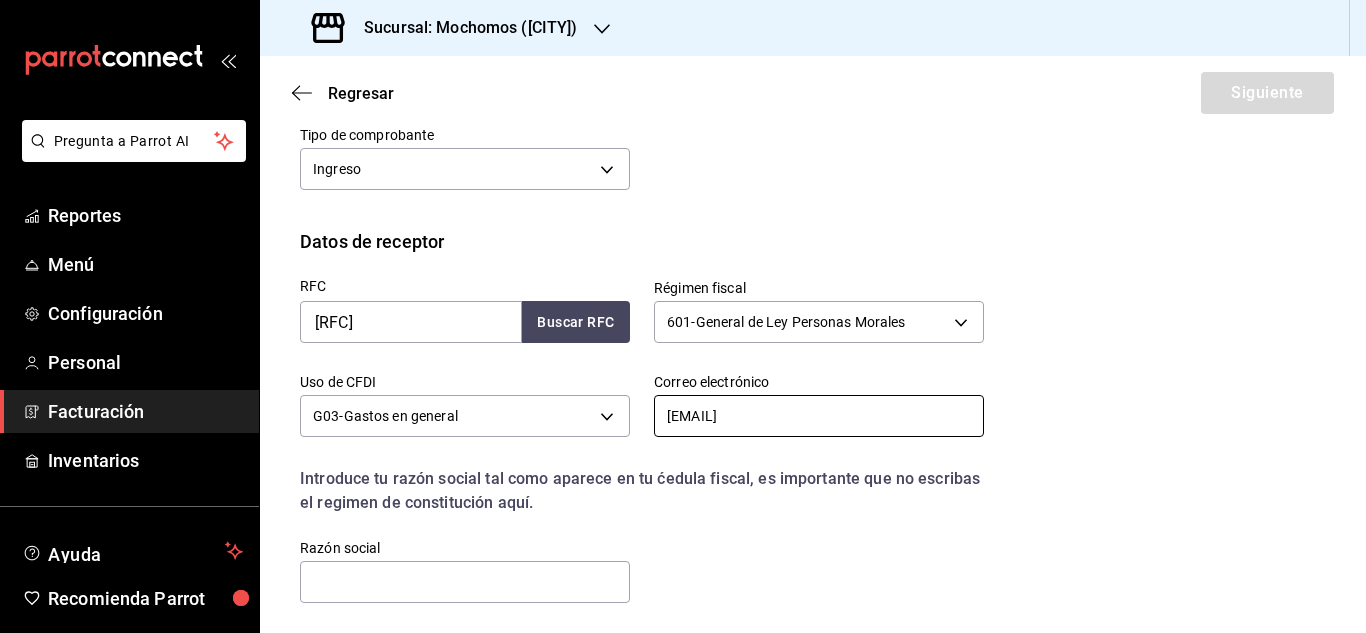 scroll, scrollTop: 300, scrollLeft: 0, axis: vertical 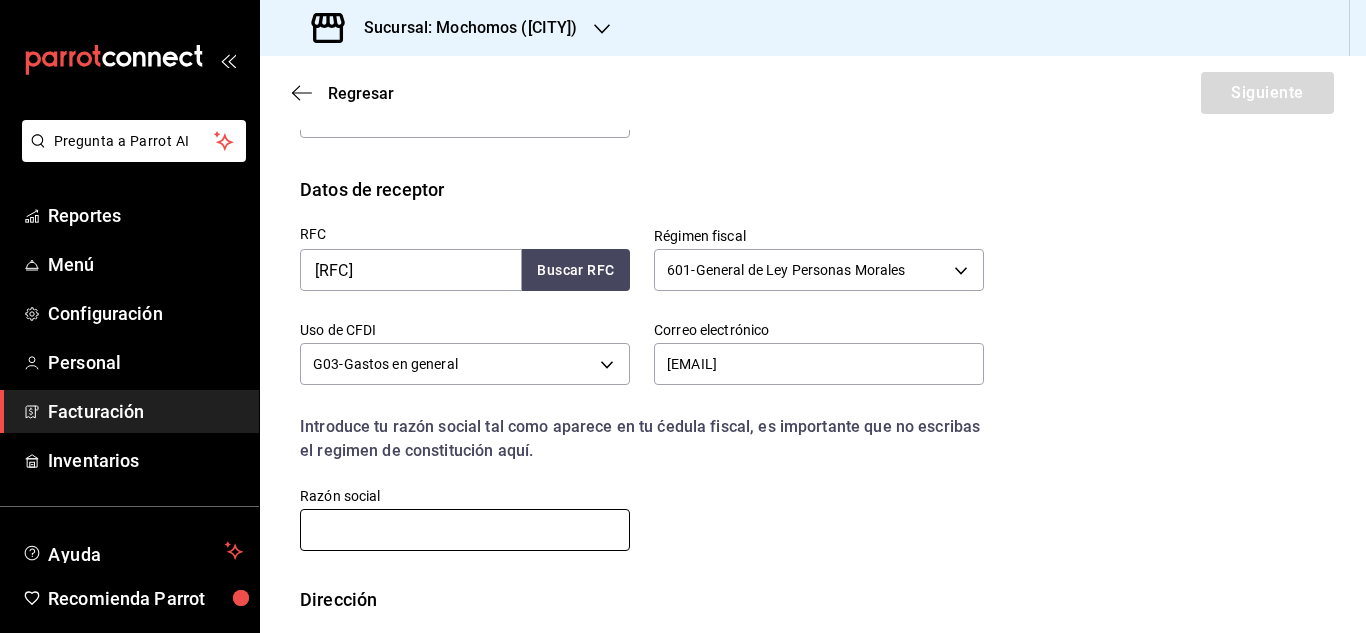click at bounding box center (465, 530) 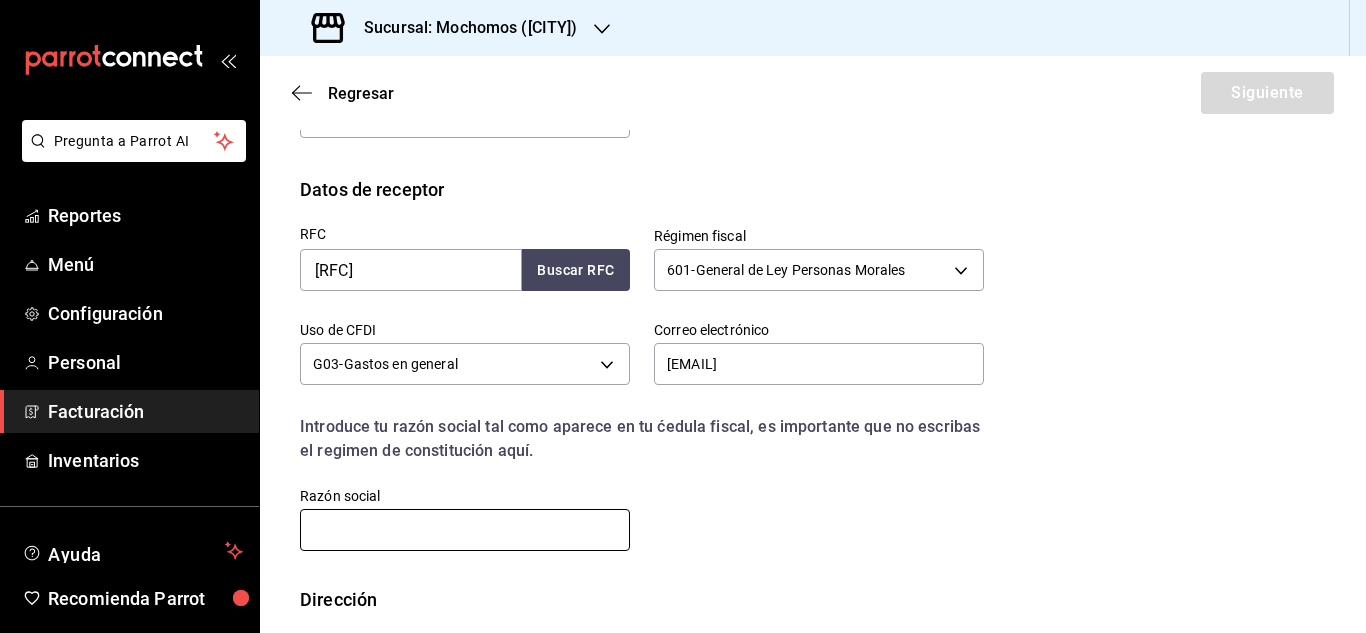 paste on "ASMPT MEXICO" 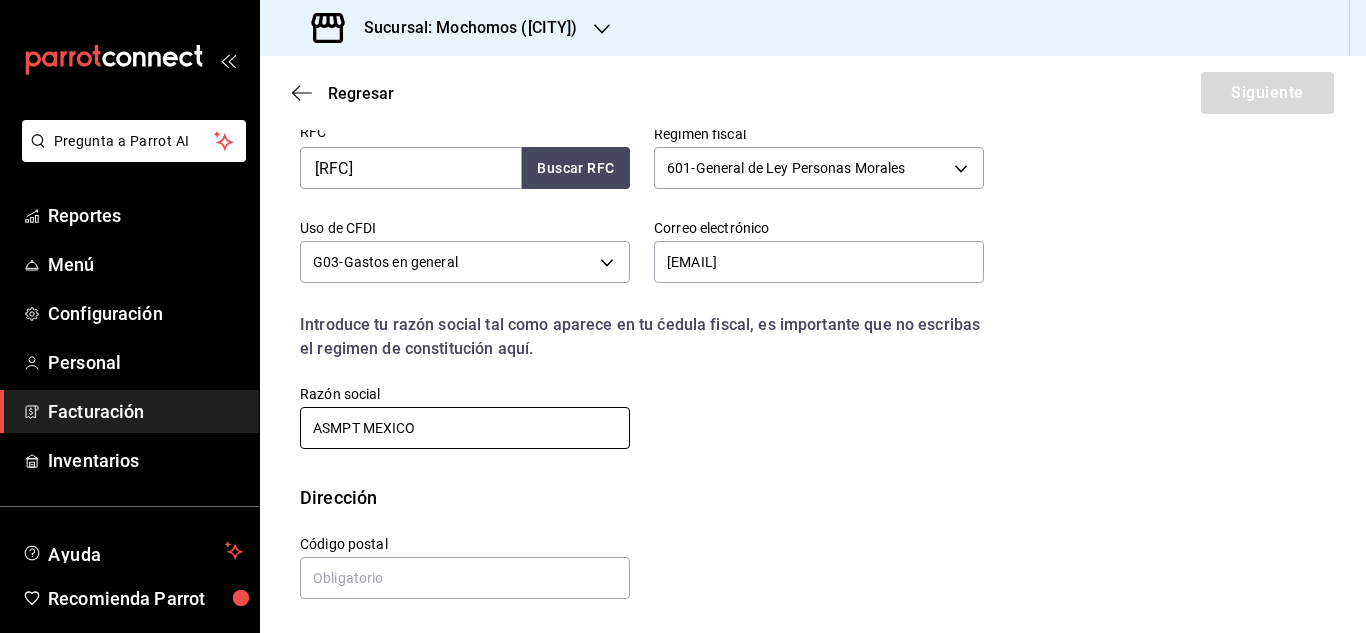 scroll, scrollTop: 403, scrollLeft: 0, axis: vertical 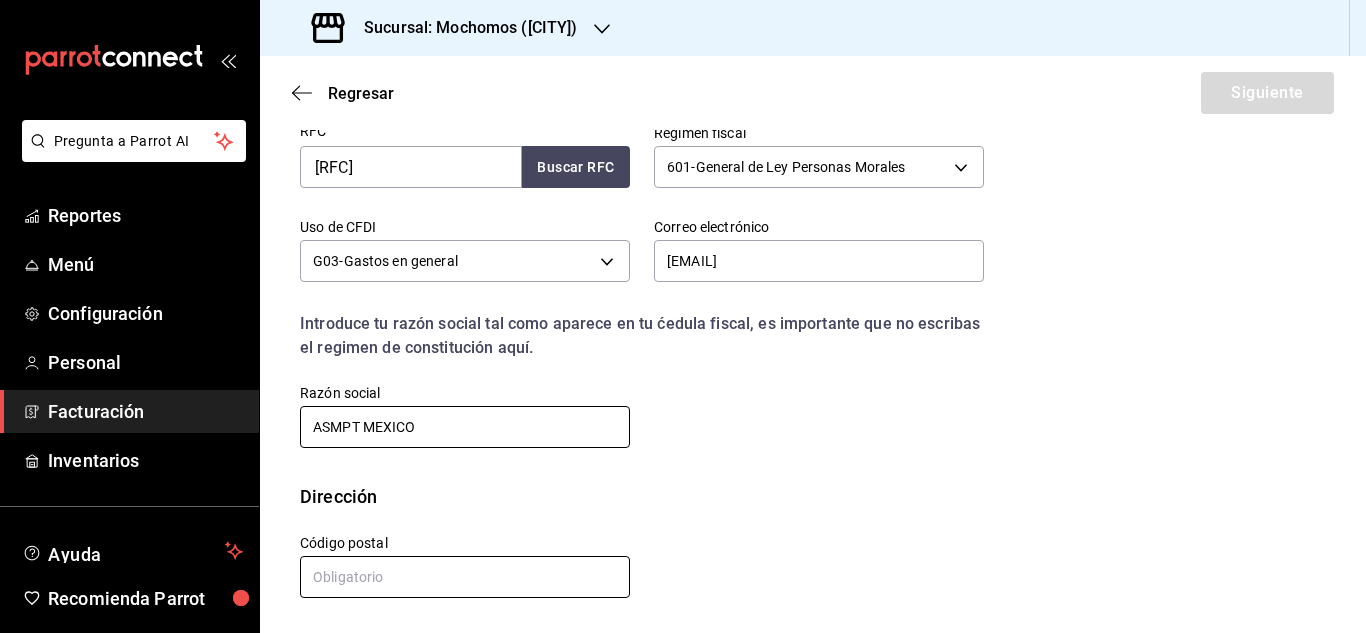 type on "ASMPT MEXICO" 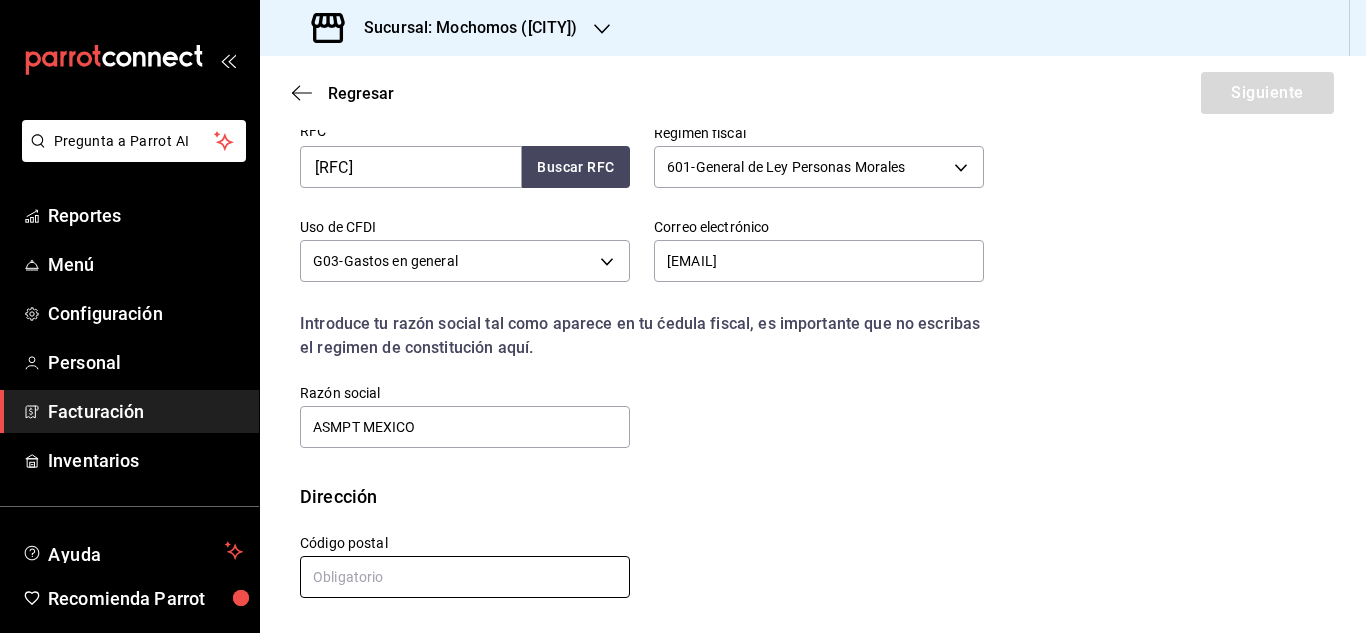 click at bounding box center [465, 577] 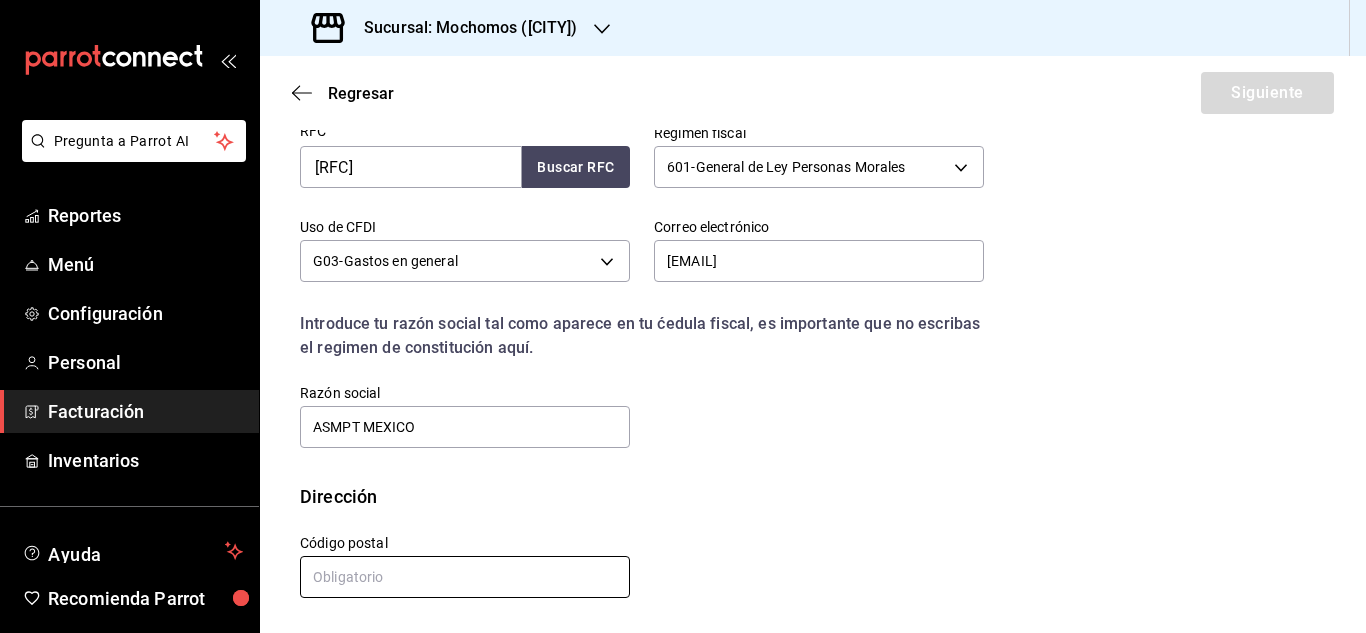 paste on "[POSTAL_CODE]" 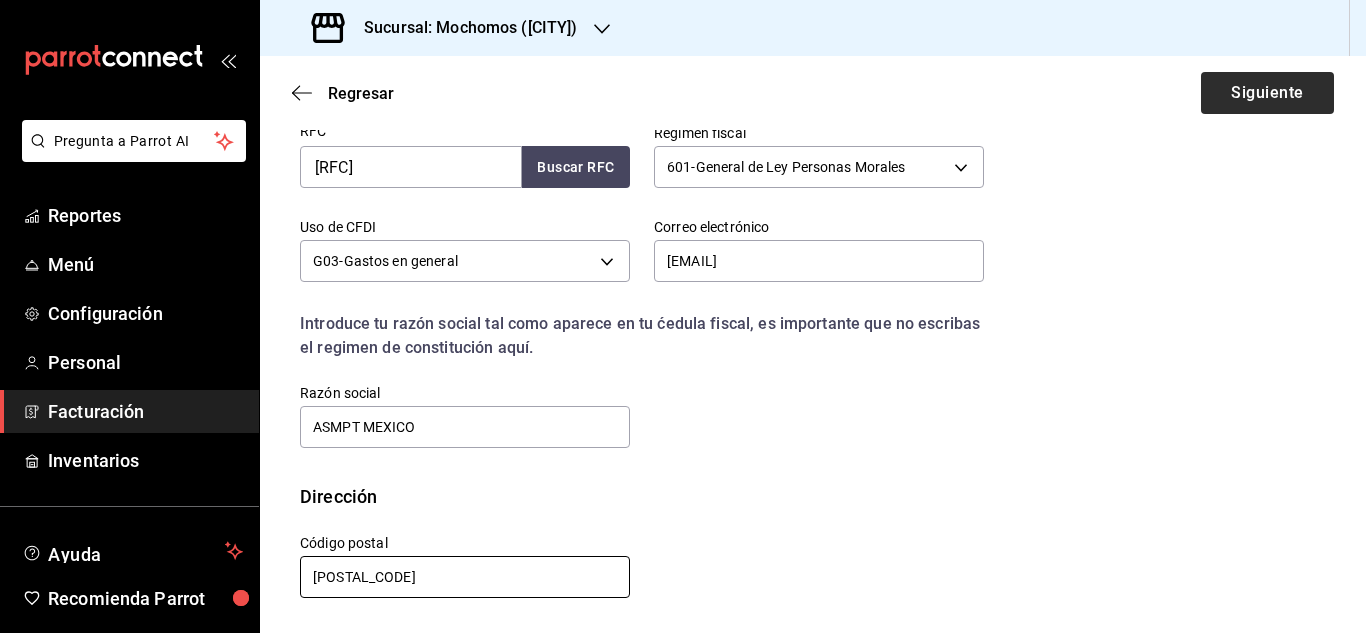 type on "[POSTAL_CODE]" 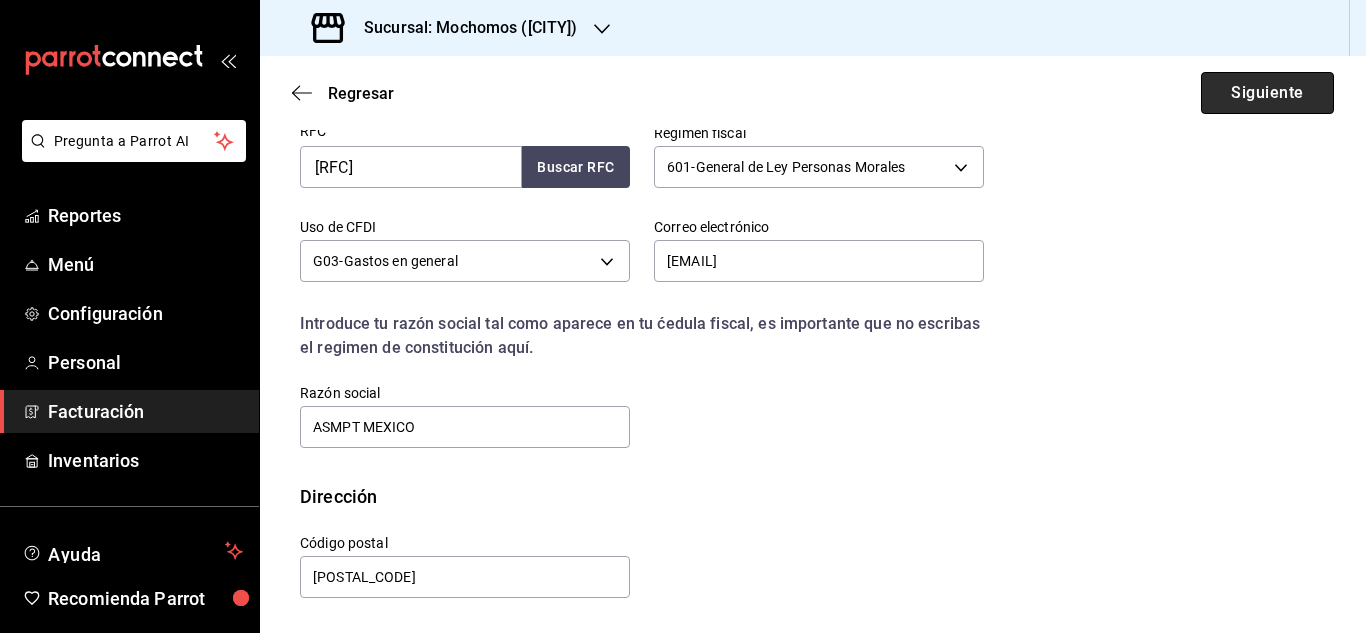 click on "Siguiente" at bounding box center (1267, 93) 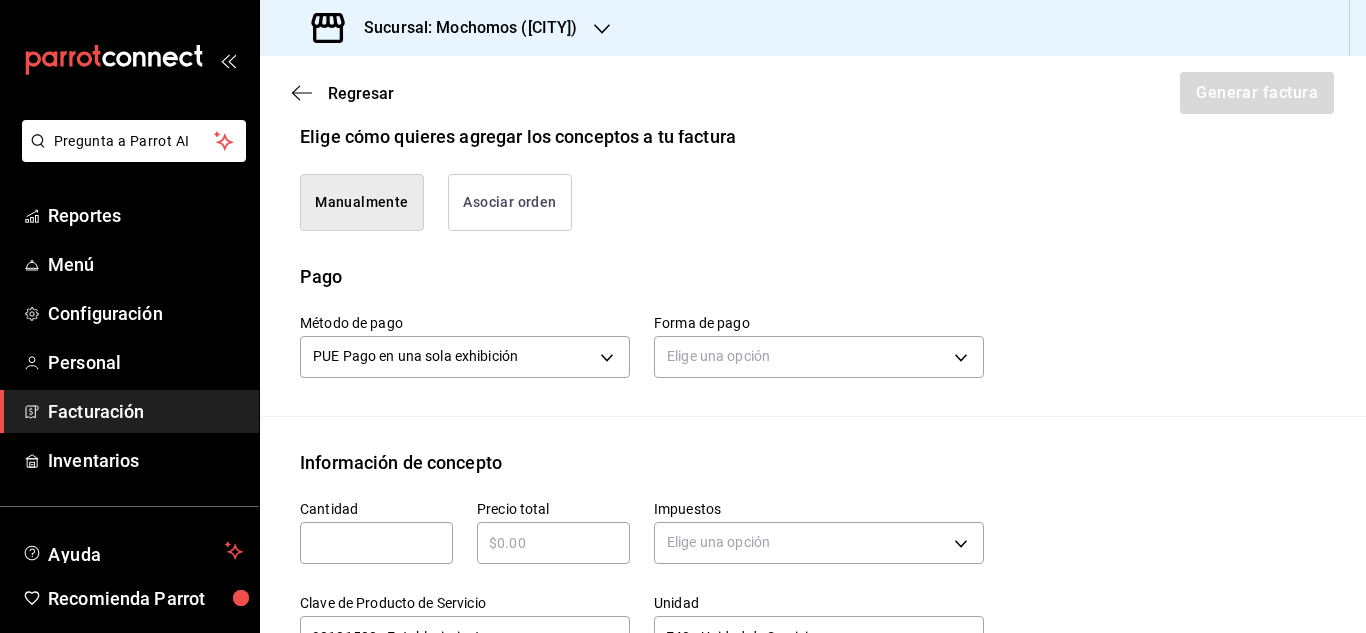 scroll, scrollTop: 503, scrollLeft: 0, axis: vertical 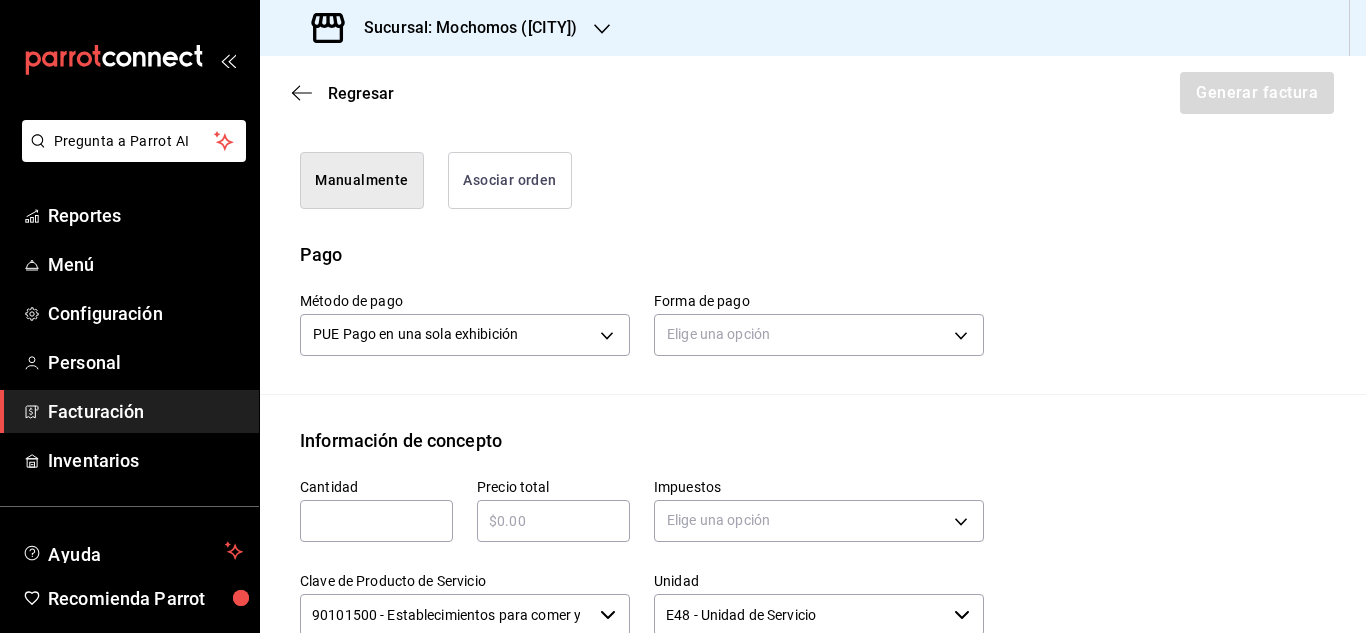 click on "Asociar orden" at bounding box center (510, 180) 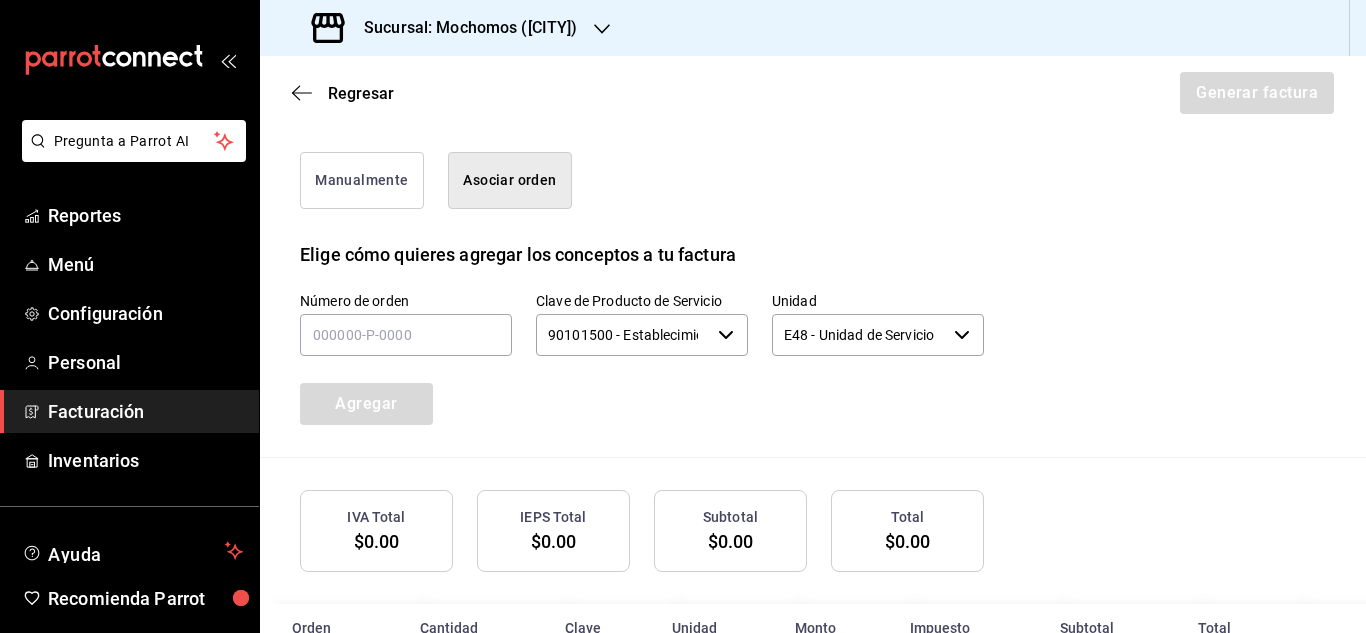 click on "Número de orden" at bounding box center (406, 300) 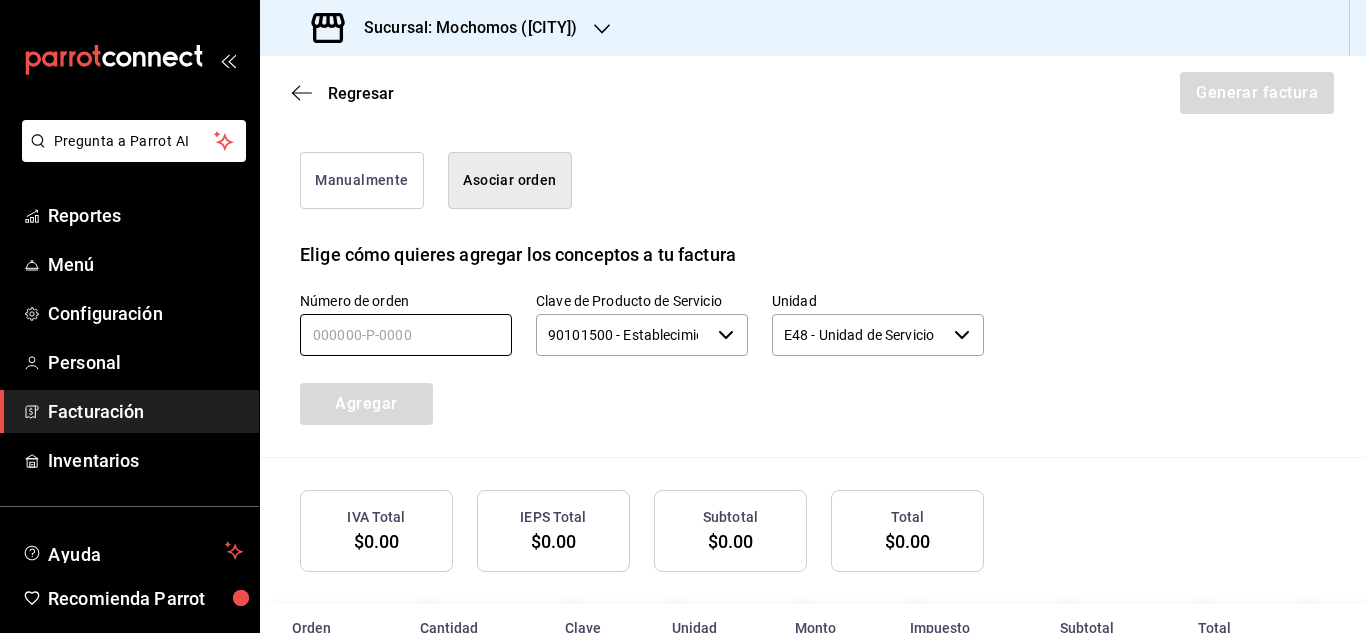 click at bounding box center [406, 335] 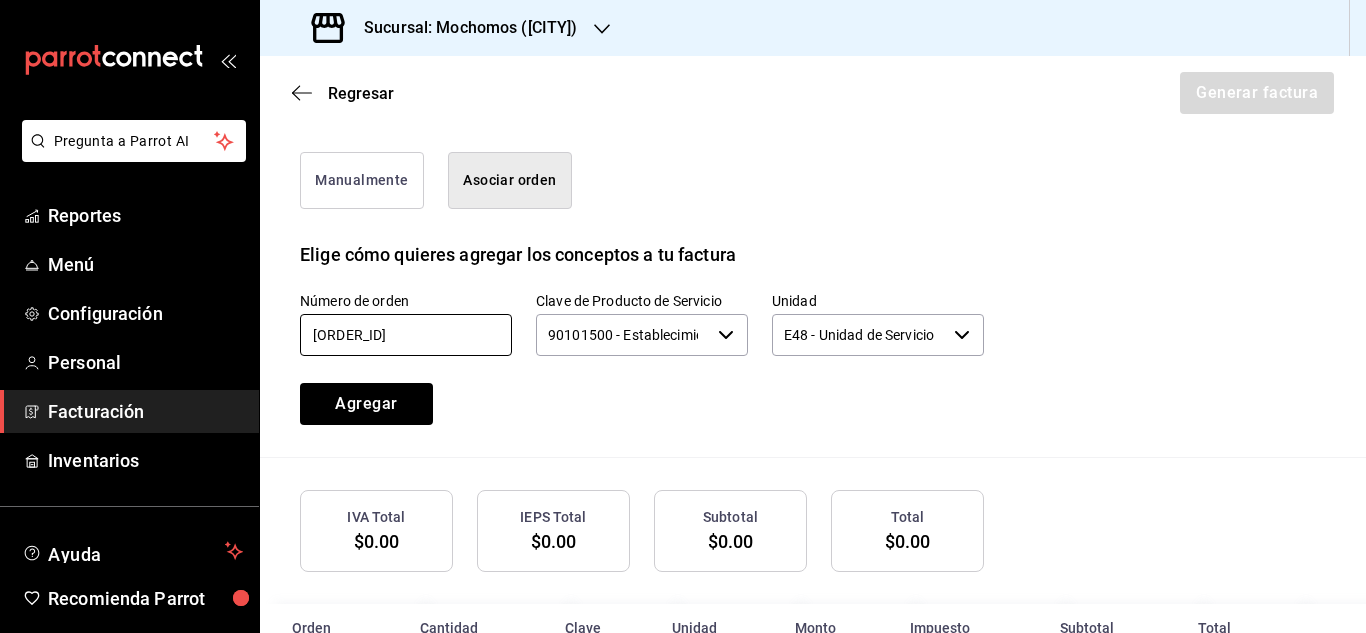 click on "[ORDER_ID]" at bounding box center (406, 335) 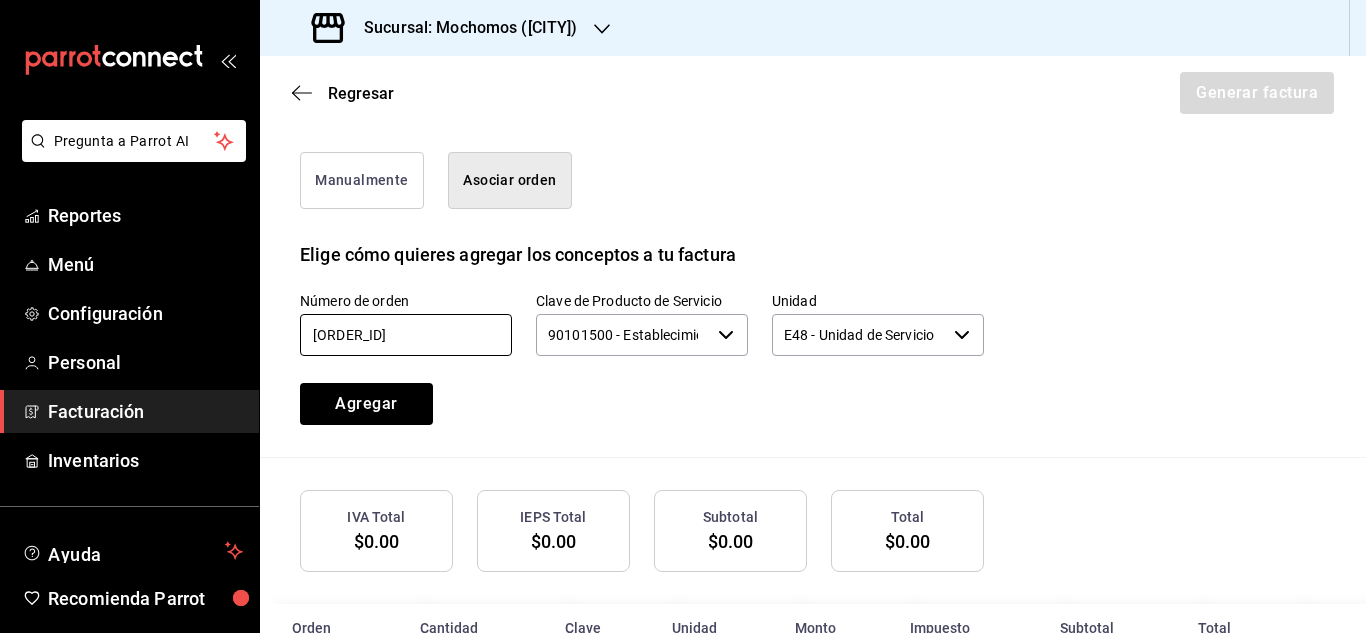 type on "[ORDER_ID]" 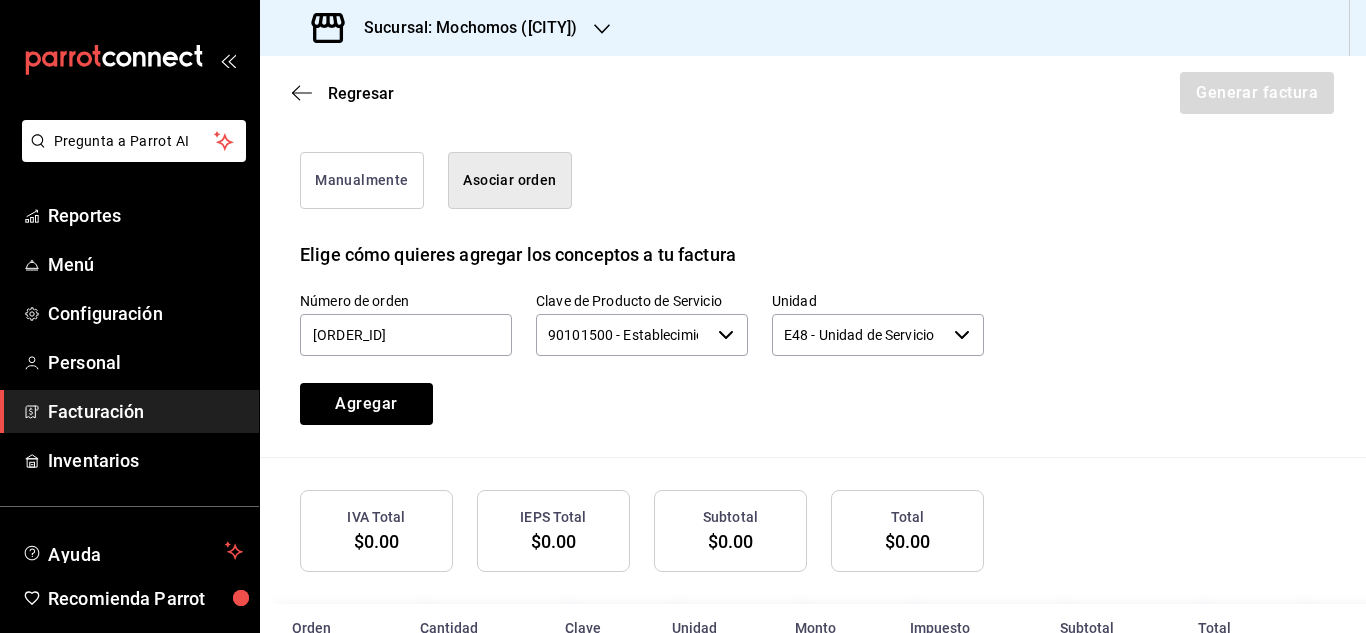 click on "90101500 - Establecimientos para comer y beber ​" at bounding box center [642, 335] 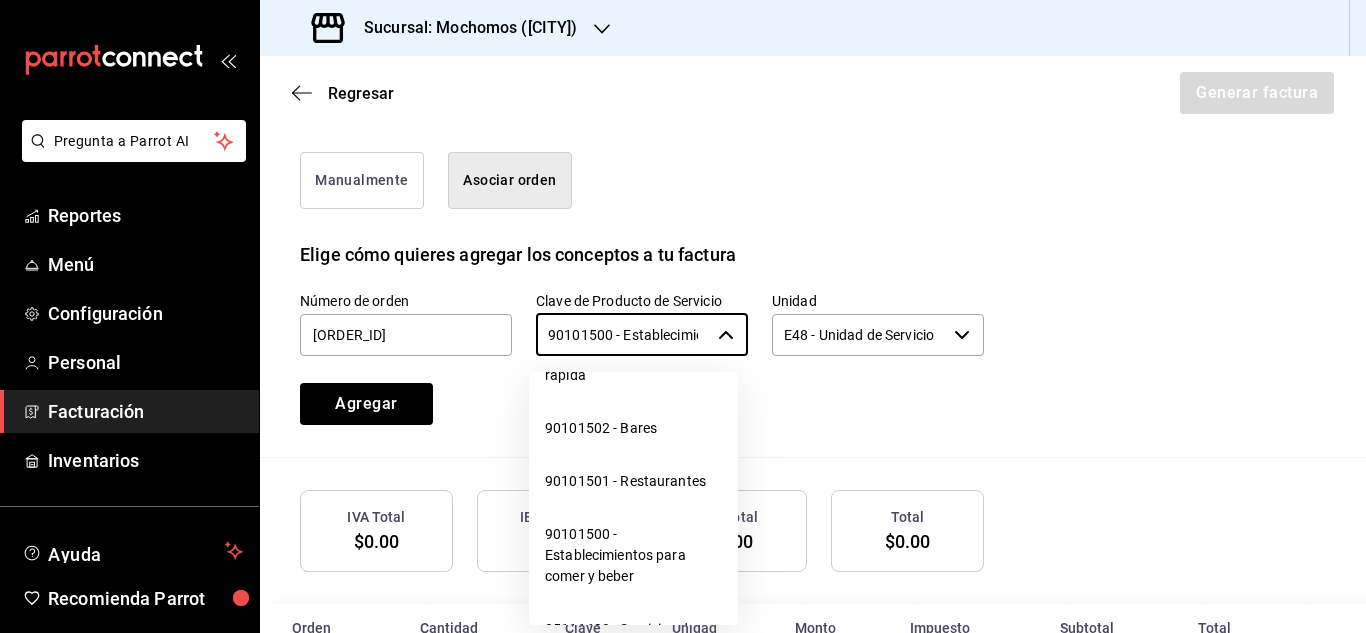 scroll, scrollTop: 900, scrollLeft: 0, axis: vertical 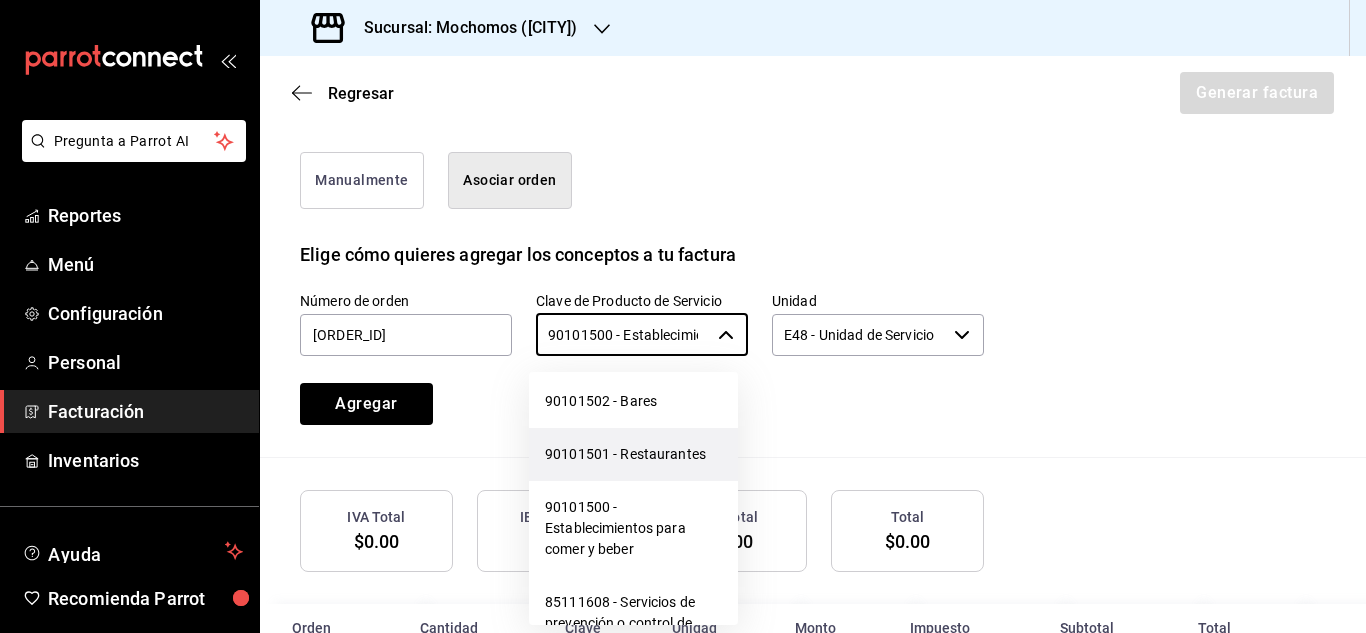 click on "90101501 - Restaurantes" at bounding box center [633, 454] 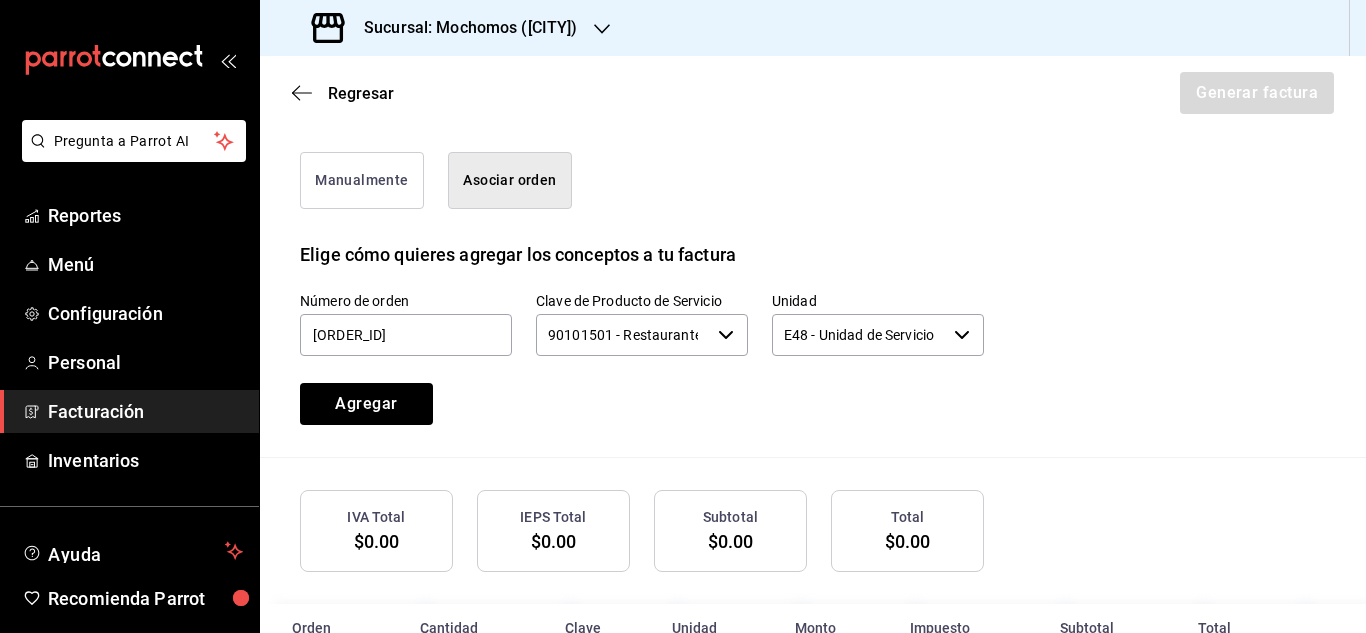 scroll, scrollTop: 563, scrollLeft: 0, axis: vertical 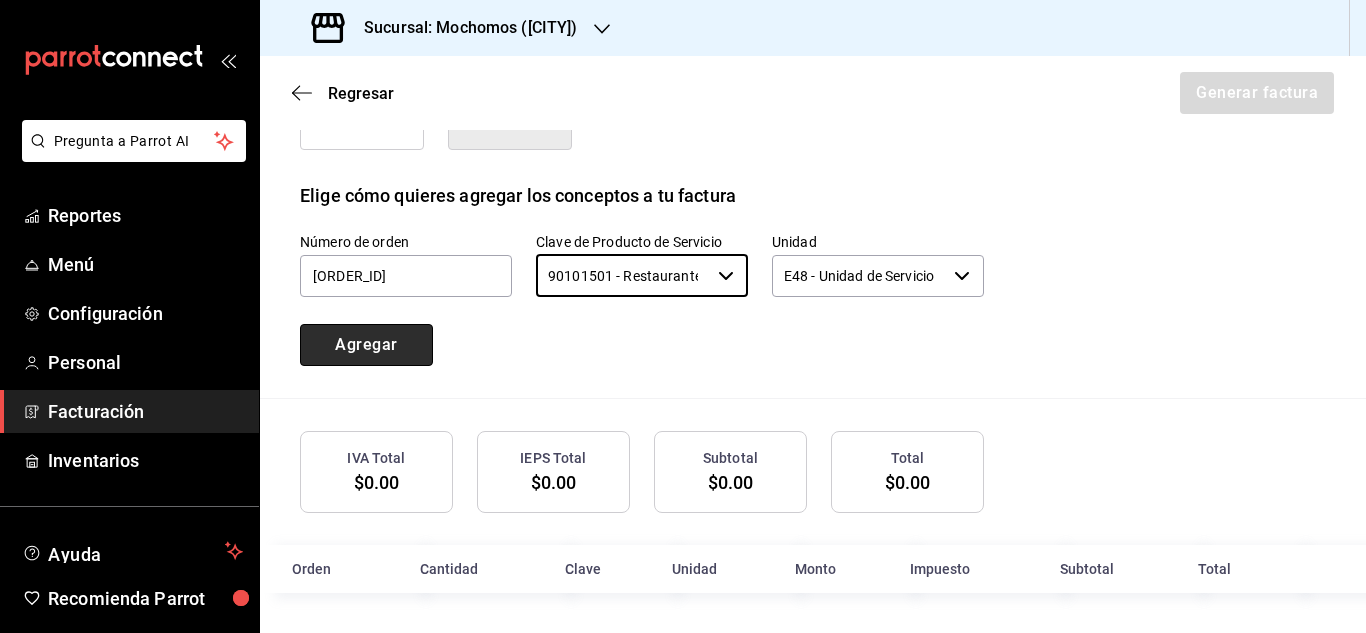 click on "Agregar" at bounding box center (366, 345) 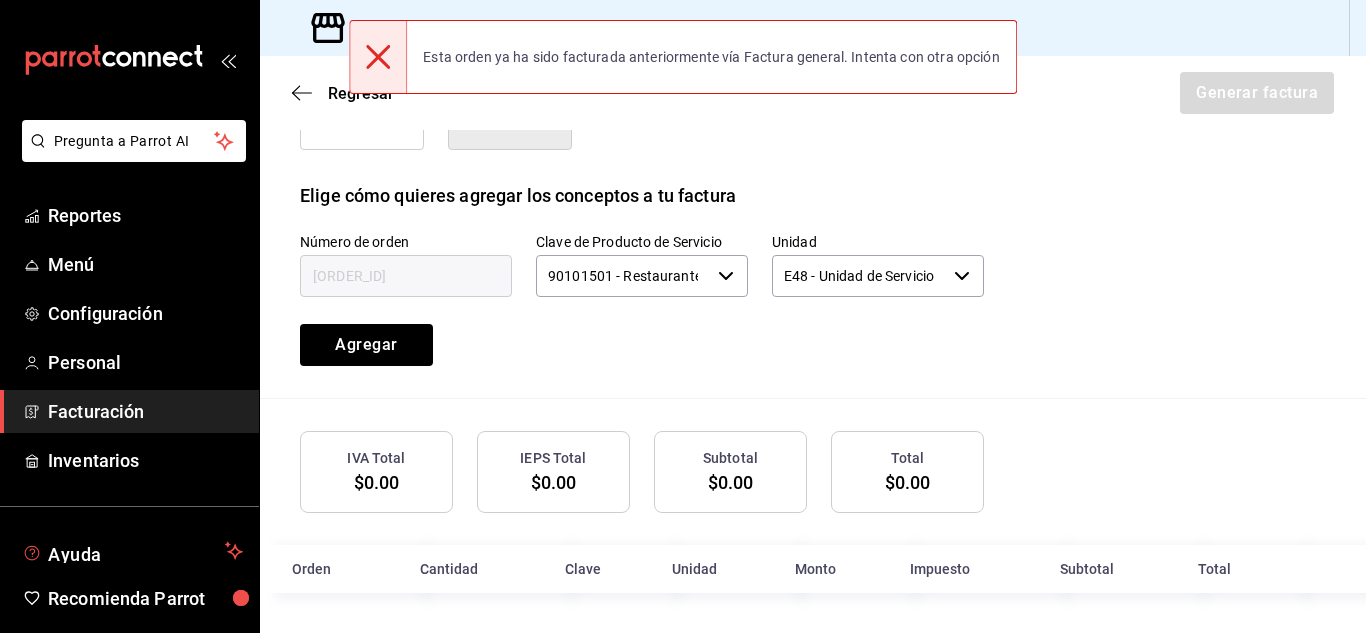 type 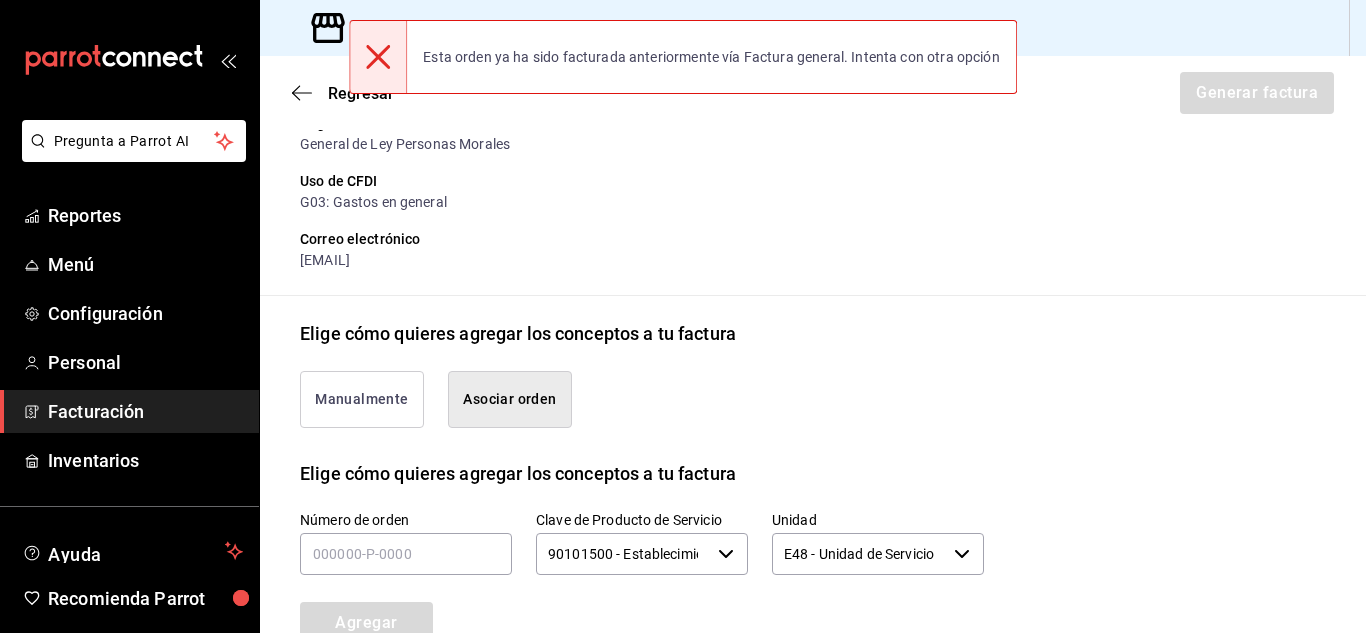 scroll, scrollTop: 263, scrollLeft: 0, axis: vertical 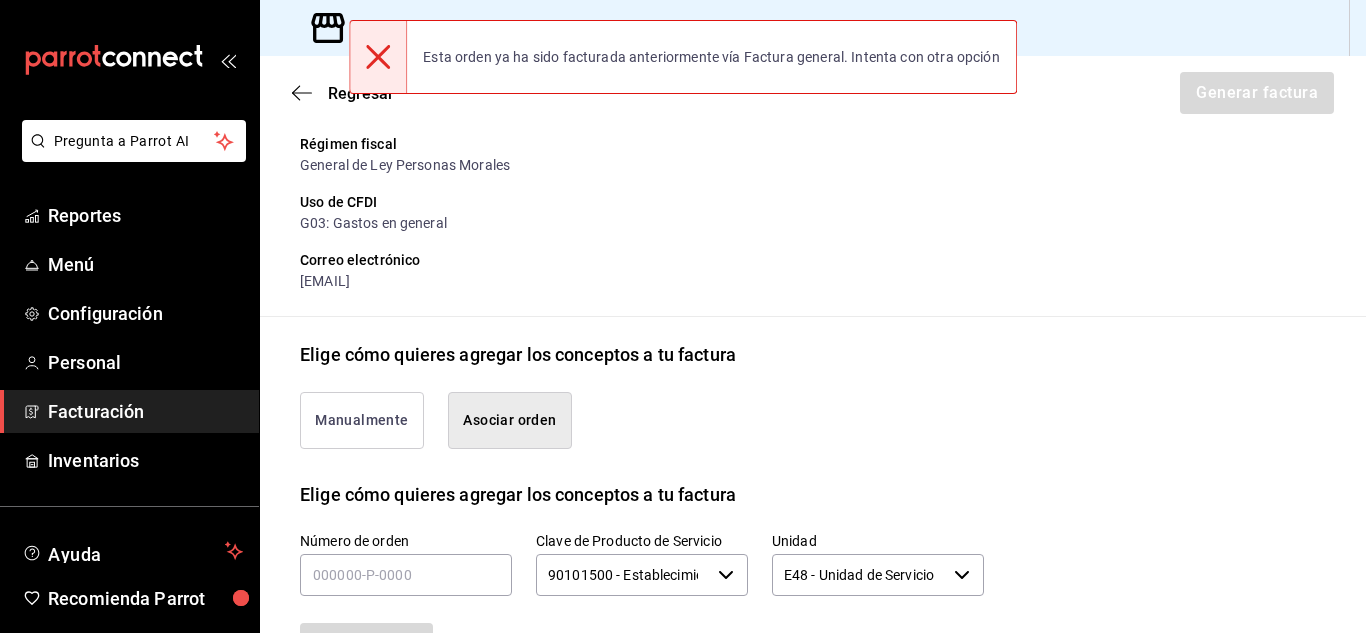 click on "Manualmente" at bounding box center [362, 420] 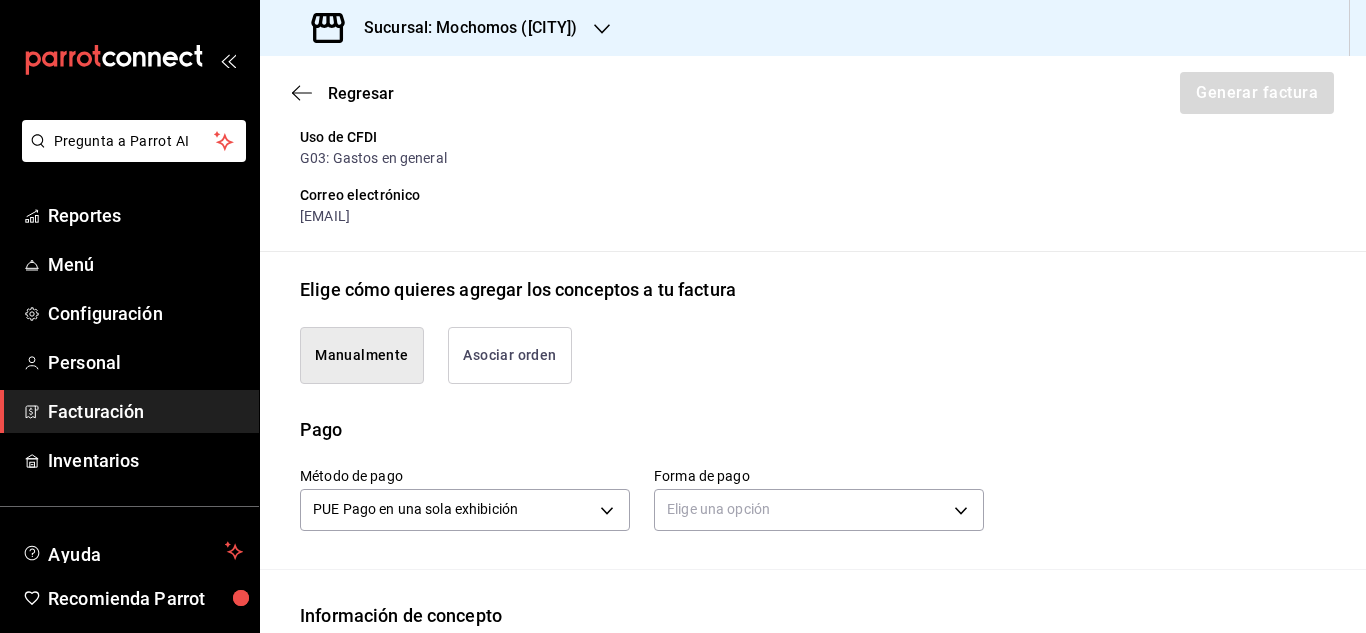 scroll, scrollTop: 363, scrollLeft: 0, axis: vertical 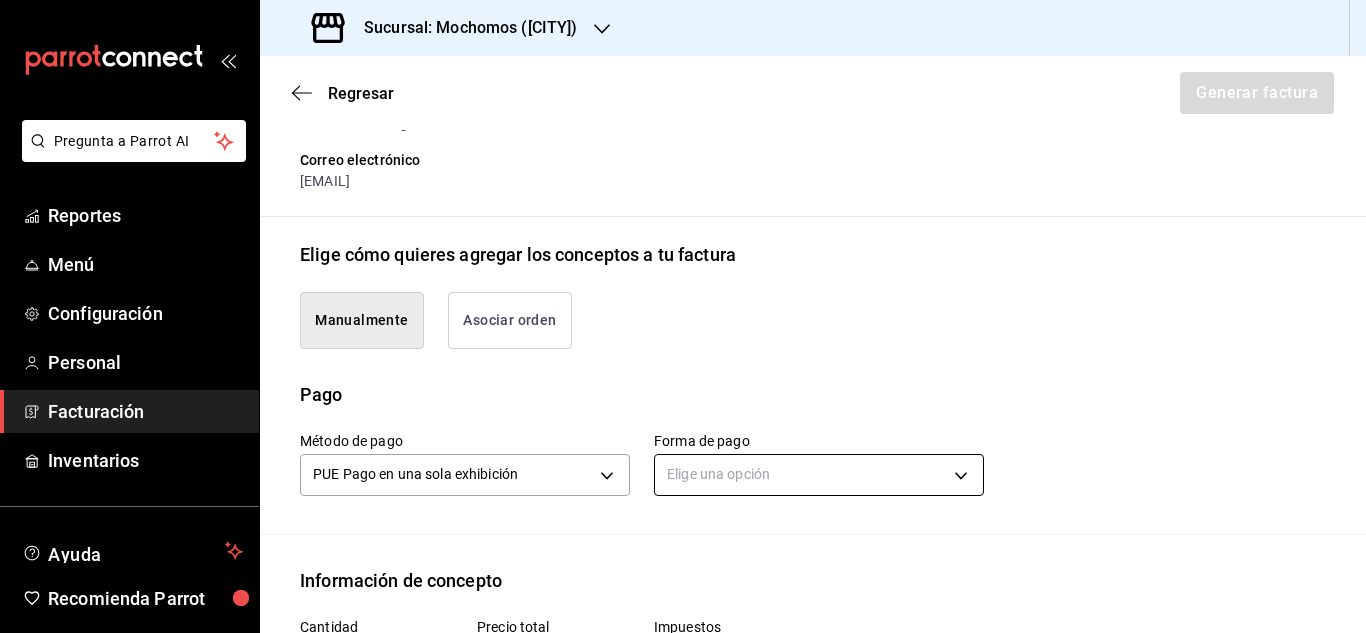 click on "Pregunta a Parrot AI Reportes   Menú   Configuración   Personal   Facturación   Inventarios   Ayuda Recomienda Parrot   [FIRST] [LAST]   Sugerir nueva función   Sucursal: Mochomos ([CITY]) Regresar Generar factura Emisor Perfil fiscal " IGUANA MODE " Tipo de comprobante Ingreso Receptor Nombre / Razón social ASMPT MEXICO RFC Receptor SEA080722Q77 Régimen fiscal General de Ley Personas Morales Uso de CFDI G03: Gastos en general Correo electrónico mochomos.[STATE]@grupocosteno.com Elige cómo quieres agregar los conceptos a tu factura Manualmente Asociar orden Pago Método de pago PUE   Pago en una sola exhibición PUE Forma de pago Elige una opción Información de concepto Cantidad ​ Precio total ​ Impuestos Elige una opción Clave de Producto de Servicio 90101500 - Establecimientos para comer y beber ​ Unidad E48 - Unidad de Servicio ​ Descripción Agregar IVA Total $0.00 IEPS Total $0.00 Subtotal $0.00 Total $0.00 Orden Cantidad Clave Unidad Monto Impuesto Subtotal Total Reportes   Menú" at bounding box center (683, 316) 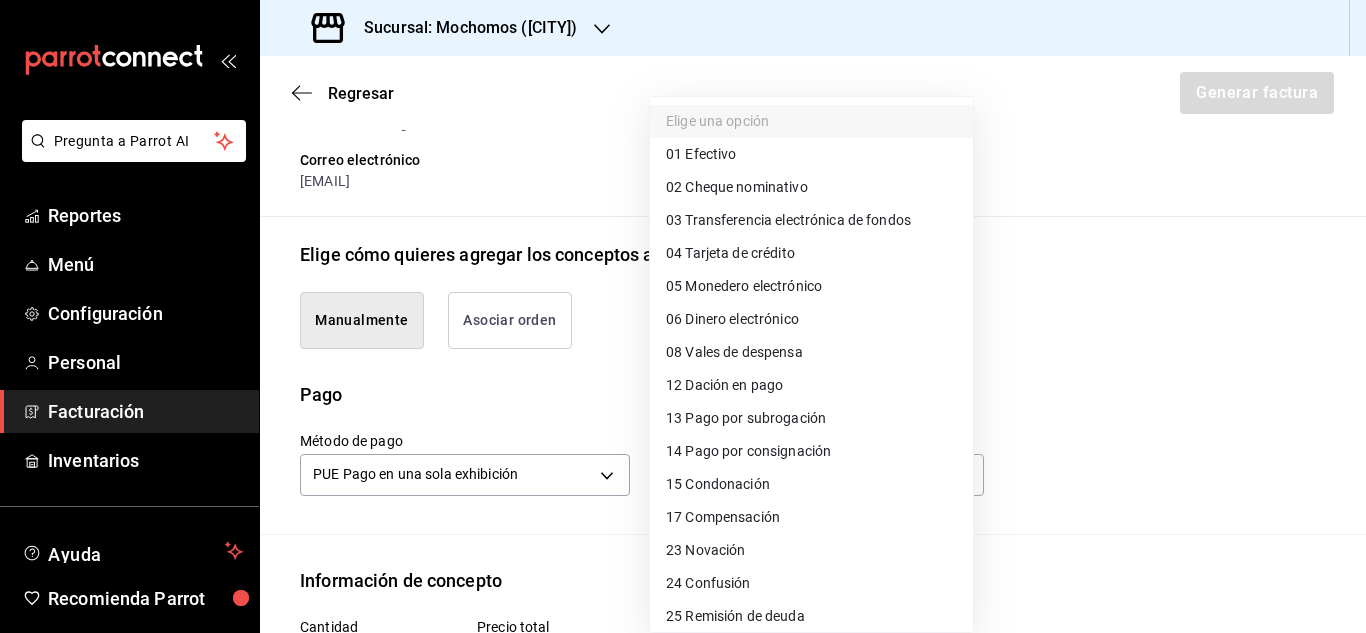 click on "04   Tarjeta de crédito" at bounding box center (730, 253) 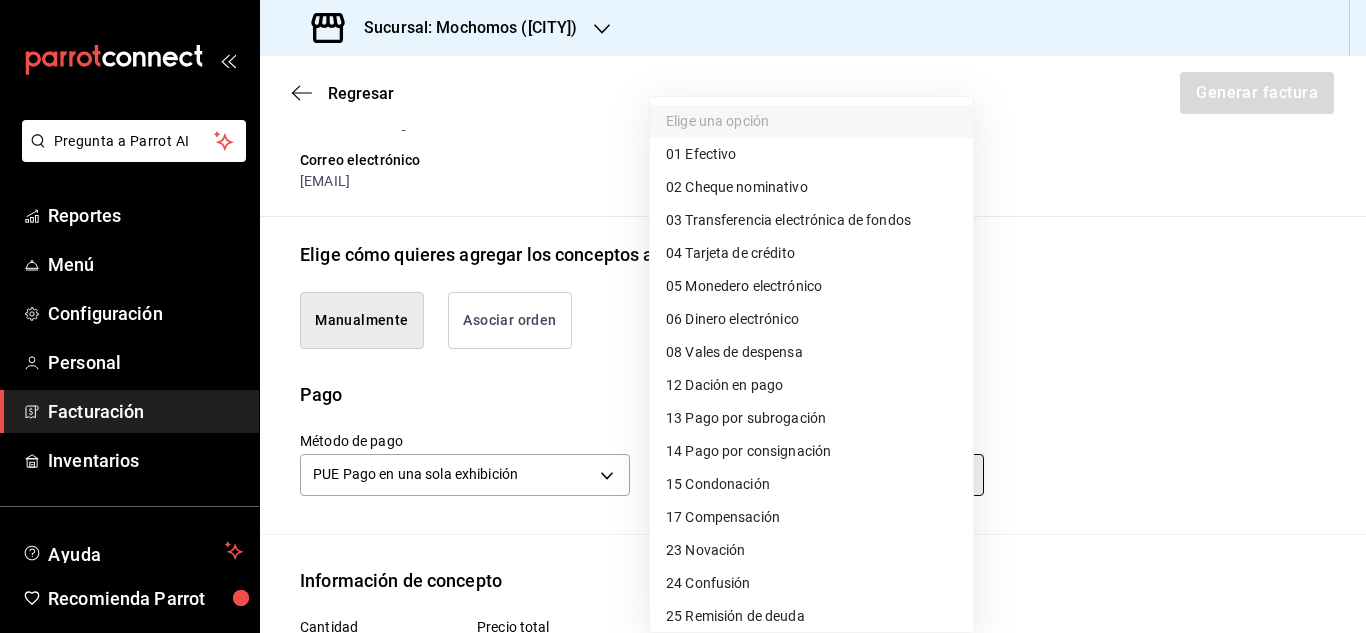 type on "04" 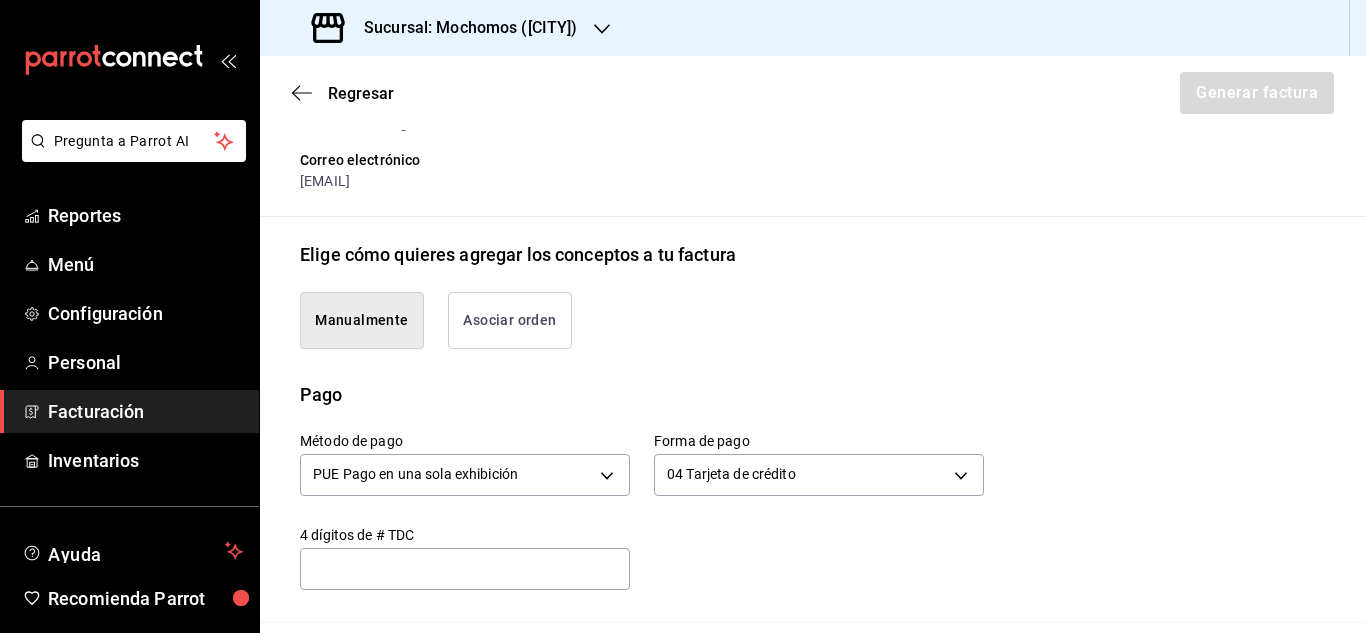 click at bounding box center (465, 569) 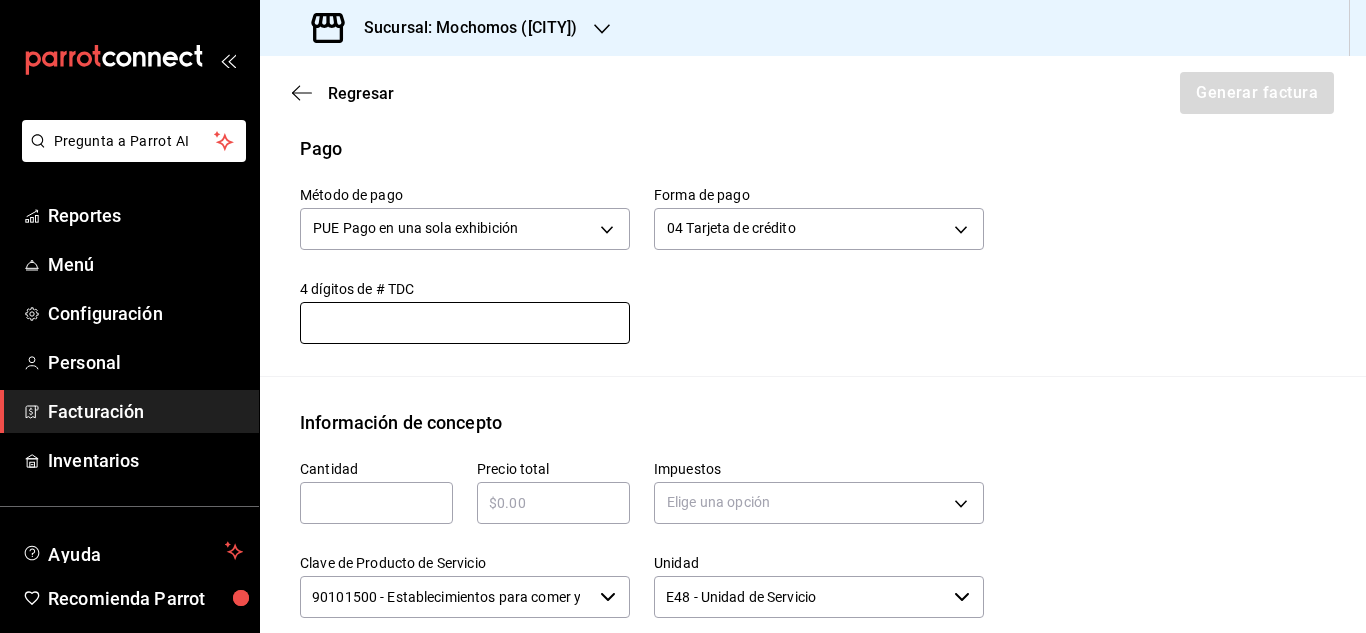 scroll, scrollTop: 663, scrollLeft: 0, axis: vertical 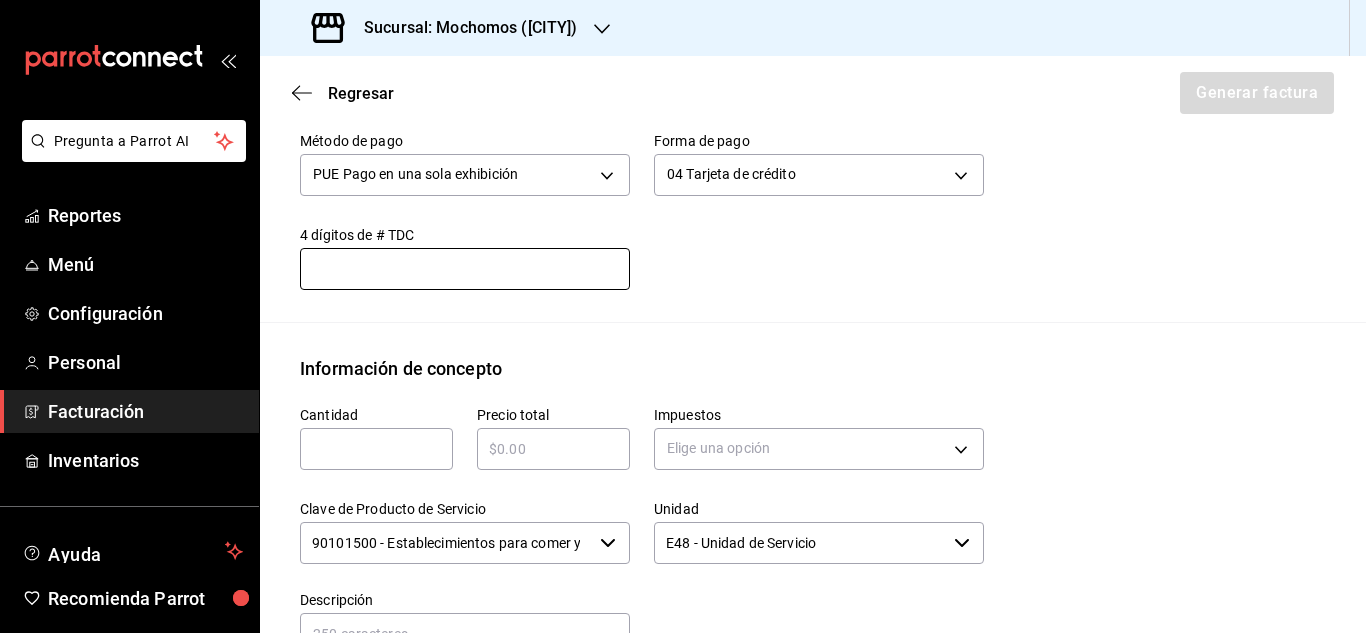 click at bounding box center [376, 449] 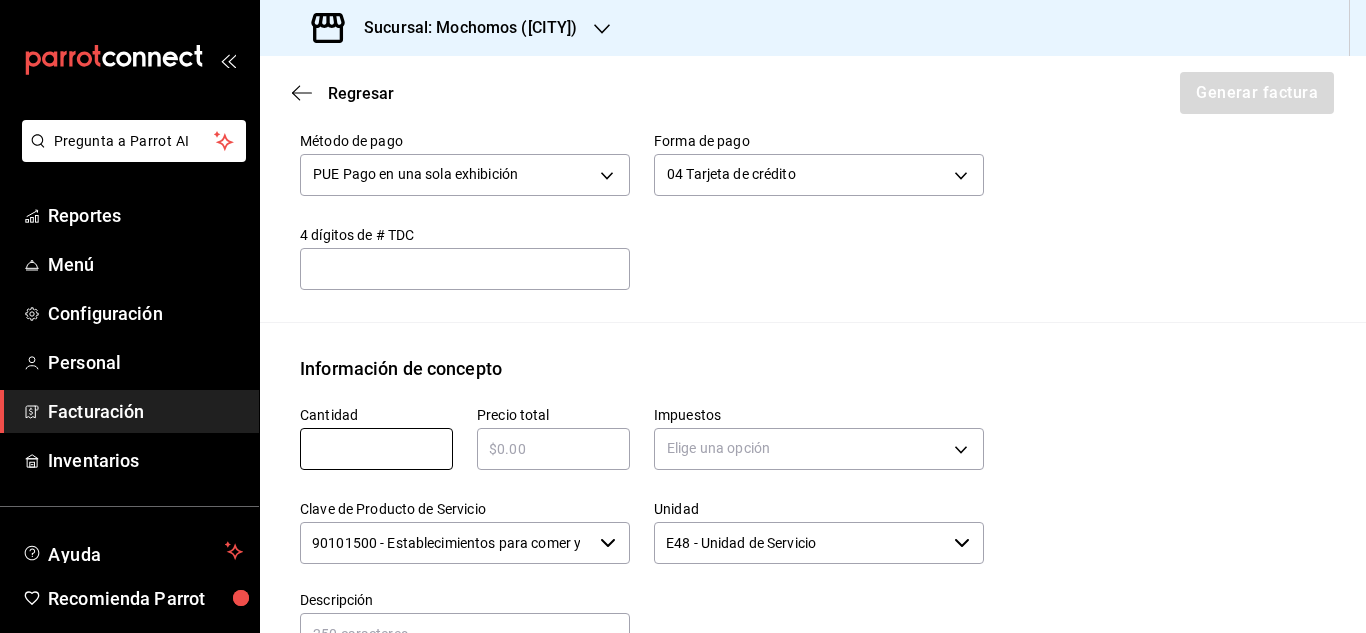 type on "1" 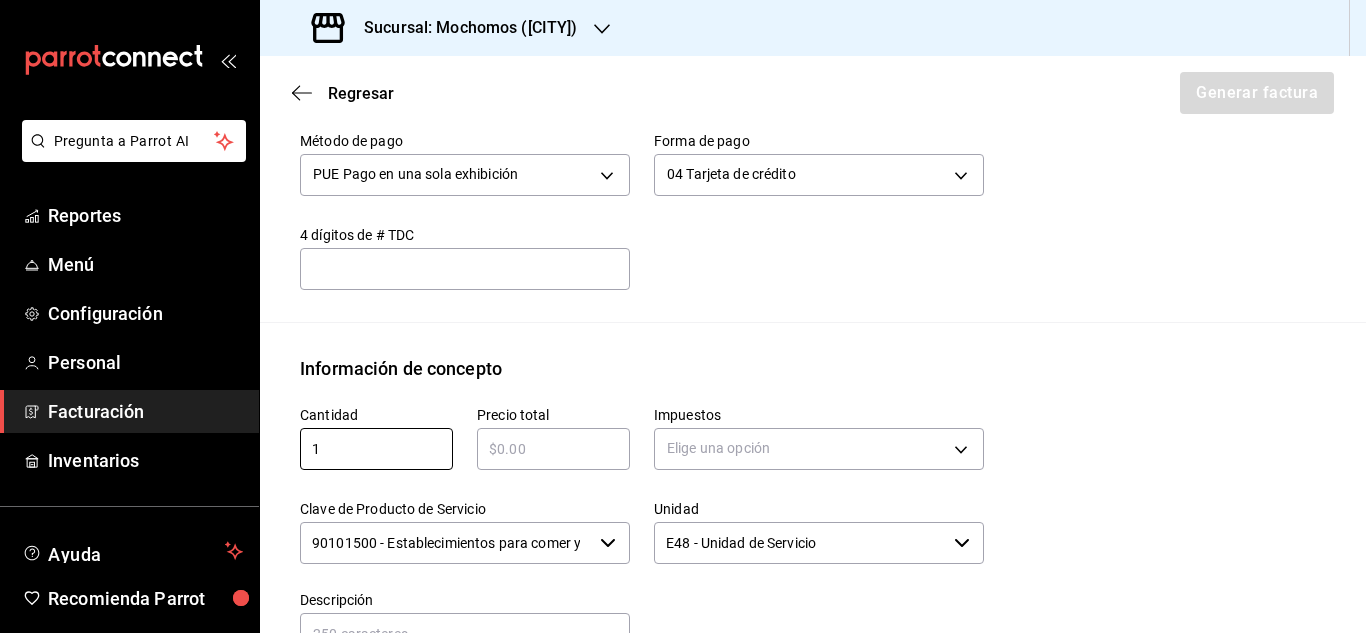 click on "Precio total ​" at bounding box center (541, 429) 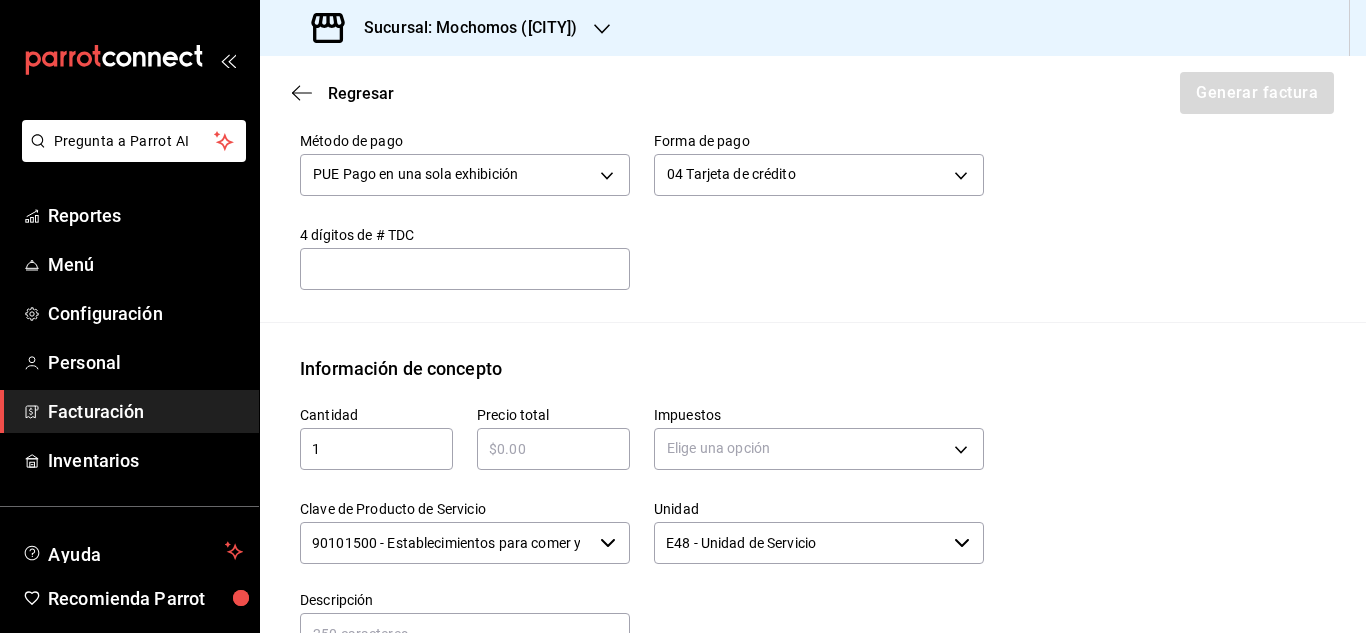 click on "Clave de Producto de Servicio 90101500 - Establecimientos para comer y beber ​" at bounding box center [453, 521] 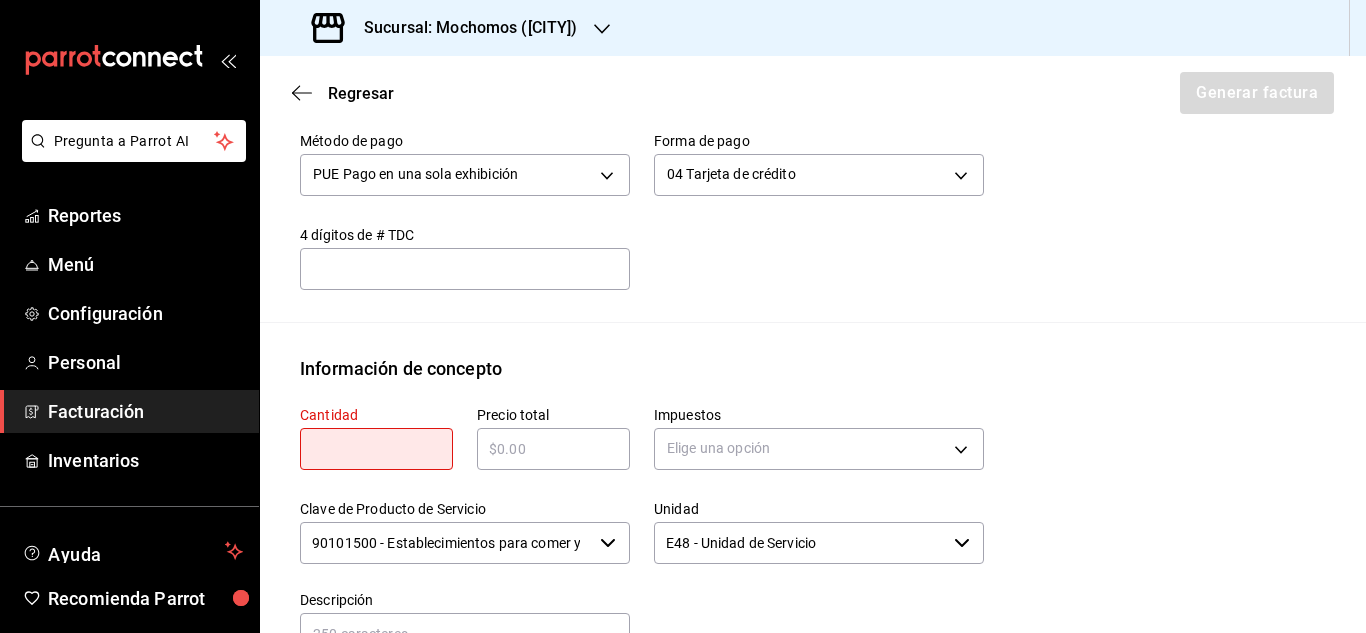 type on "1" 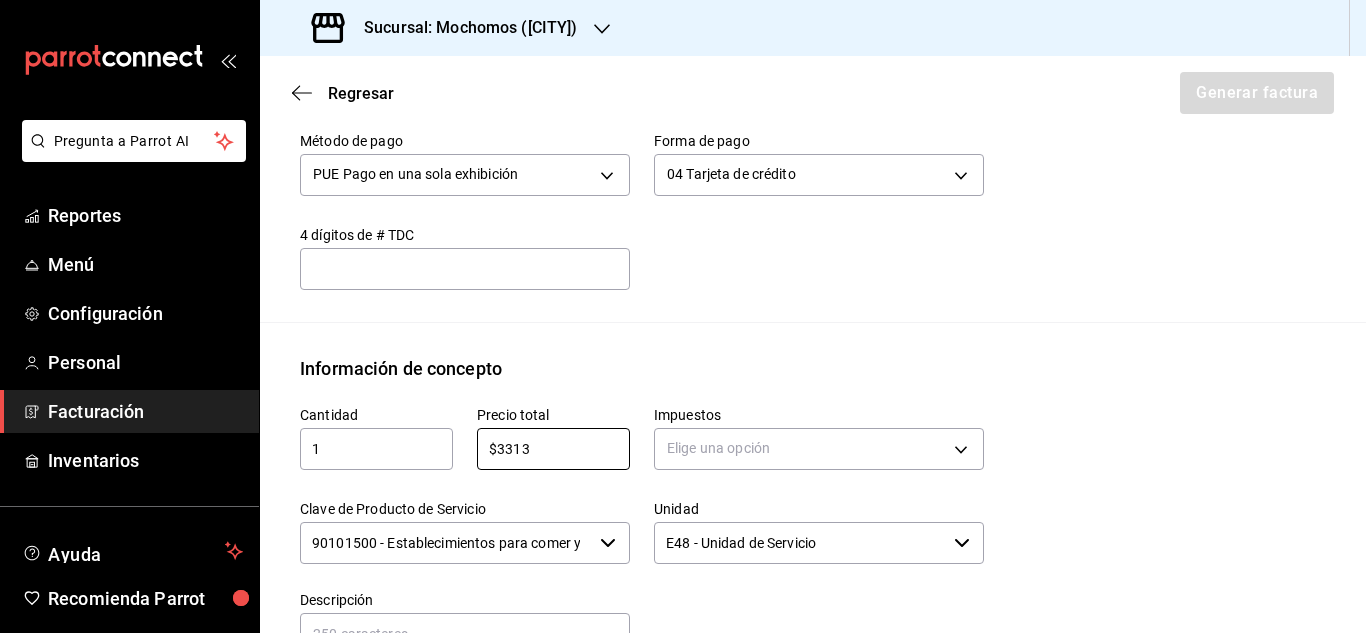 type on "$3313" 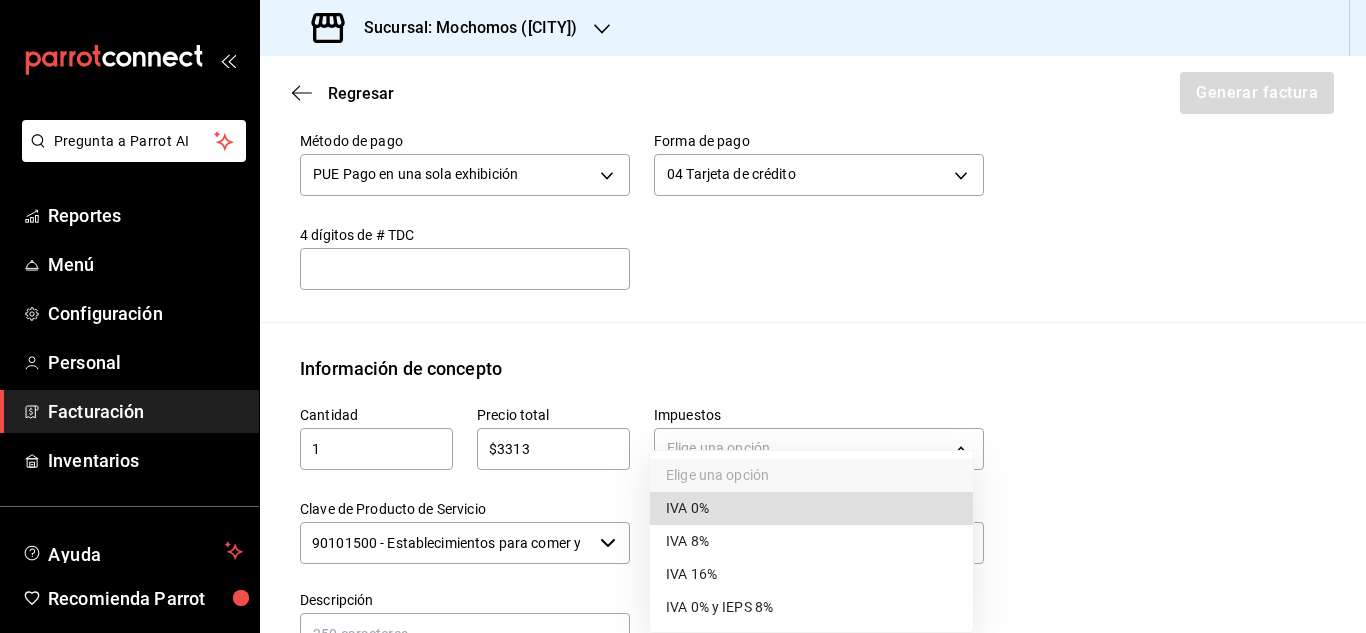type 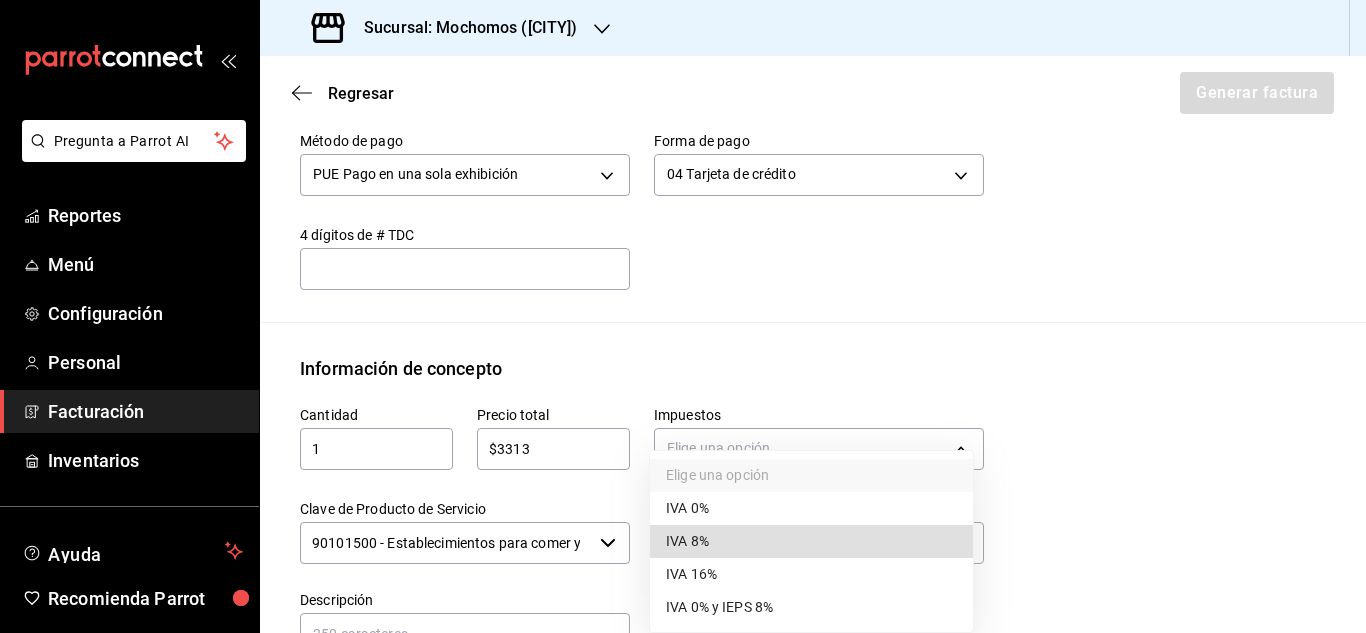 type 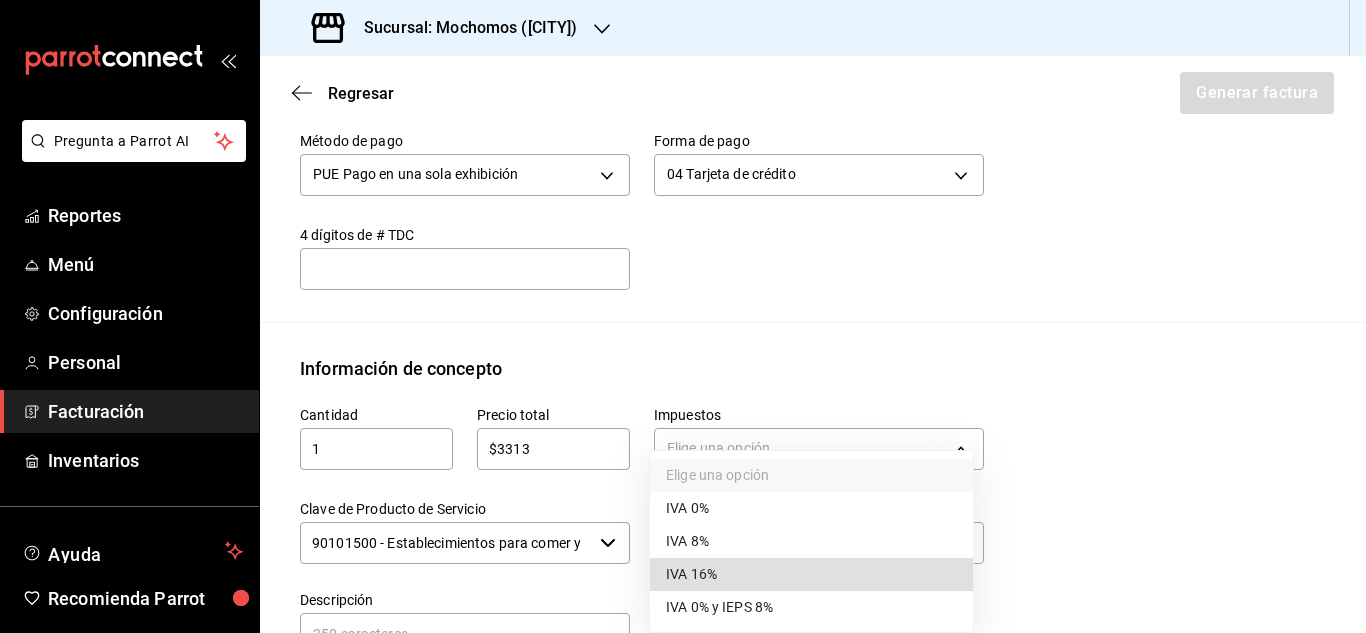 type 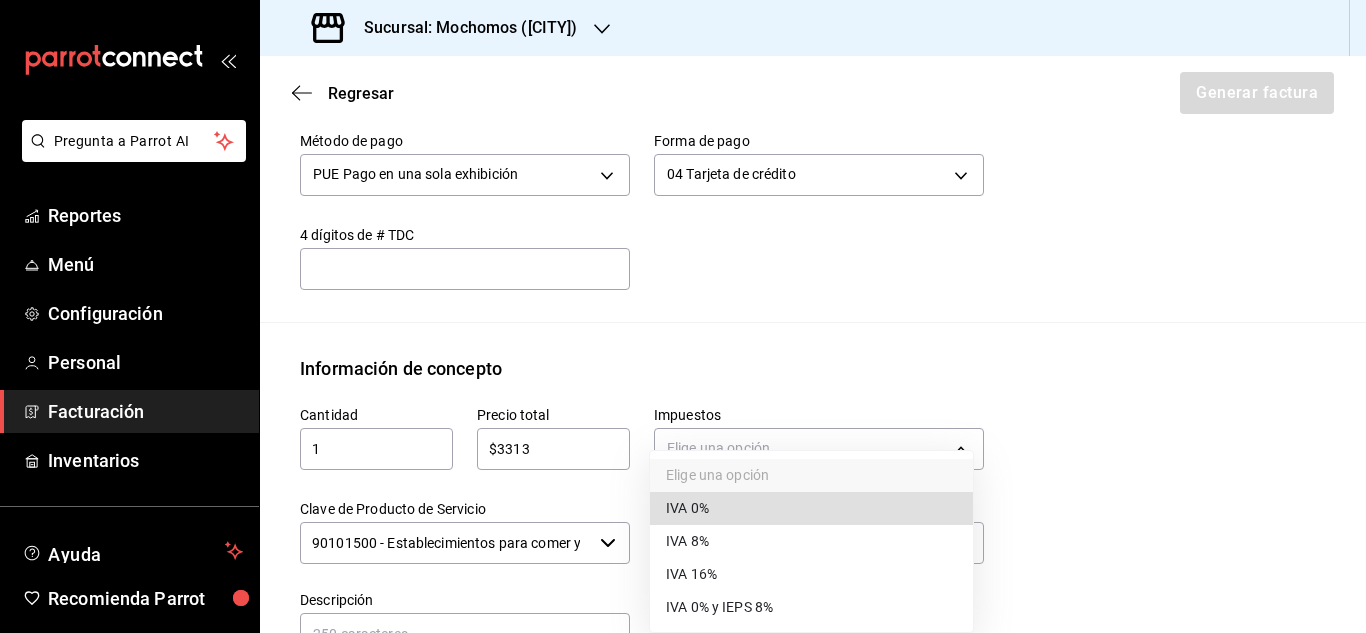 click on "Pregunta a Parrot AI Reportes   Menú   Configuración   Personal   Facturación   Inventarios   Ayuda Recomienda Parrot   [FIRST] [LAST]   Sugerir nueva función   Sucursal: Mochomos ([CITY]) Regresar Generar factura Emisor Perfil fiscal " IGUANA MODE " Tipo de comprobante Ingreso Receptor Nombre / Razón social ASMPT MEXICO RFC Receptor SEA080722Q77 Régimen fiscal General de Ley Personas Morales Uso de CFDI G03: Gastos en general Correo electrónico mochomos.[STATE]@grupocosteno.com Elige cómo quieres agregar los conceptos a tu factura Manualmente Asociar orden Pago Método de pago PUE   Pago en una sola exhibición PUE Forma de pago 04   Tarjeta de crédito 04 4 dígitos de # TDC ​ Información de concepto Cantidad 1 ​ Precio total $3313 ​ Impuestos Elige una opción Clave de Producto de Servicio 90101500 - Establecimientos para comer y beber ​ Unidad E48 - Unidad de Servicio ​ Descripción Agregar IVA Total $0.00 IEPS Total $0.00 Subtotal $0.00 Total $0.00 Orden Cantidad Clave Unidad Monto" at bounding box center (683, 316) 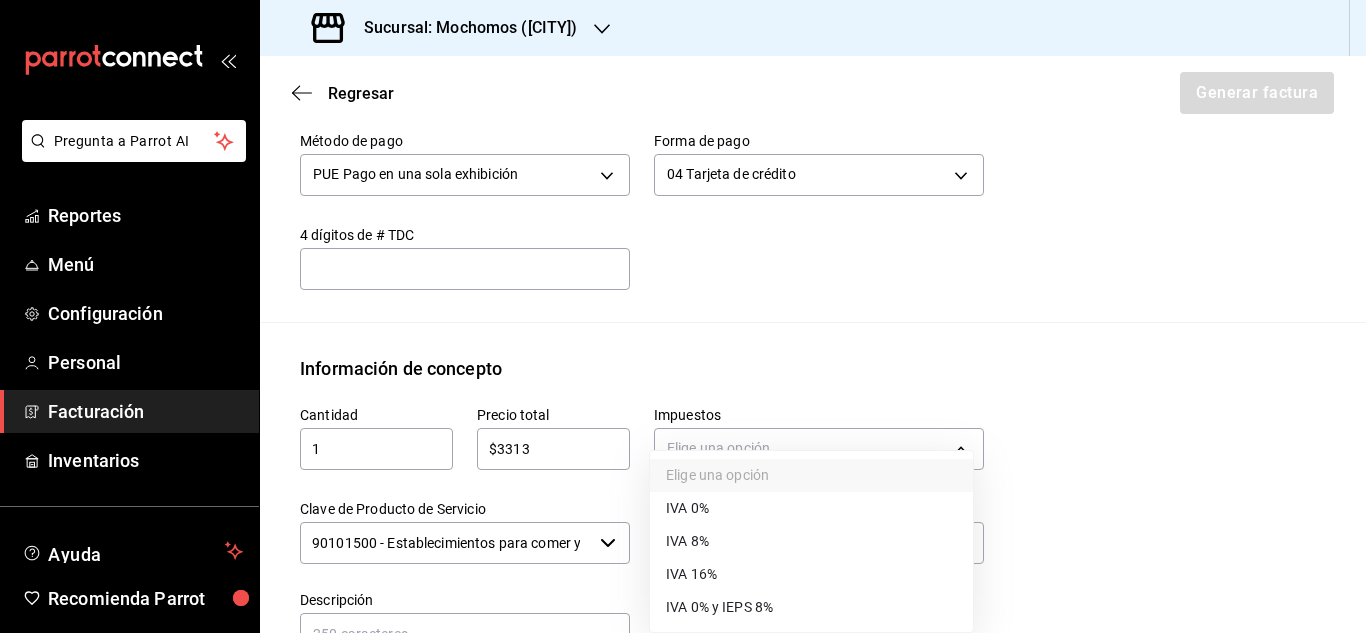 click on "IVA 16%" at bounding box center [811, 574] 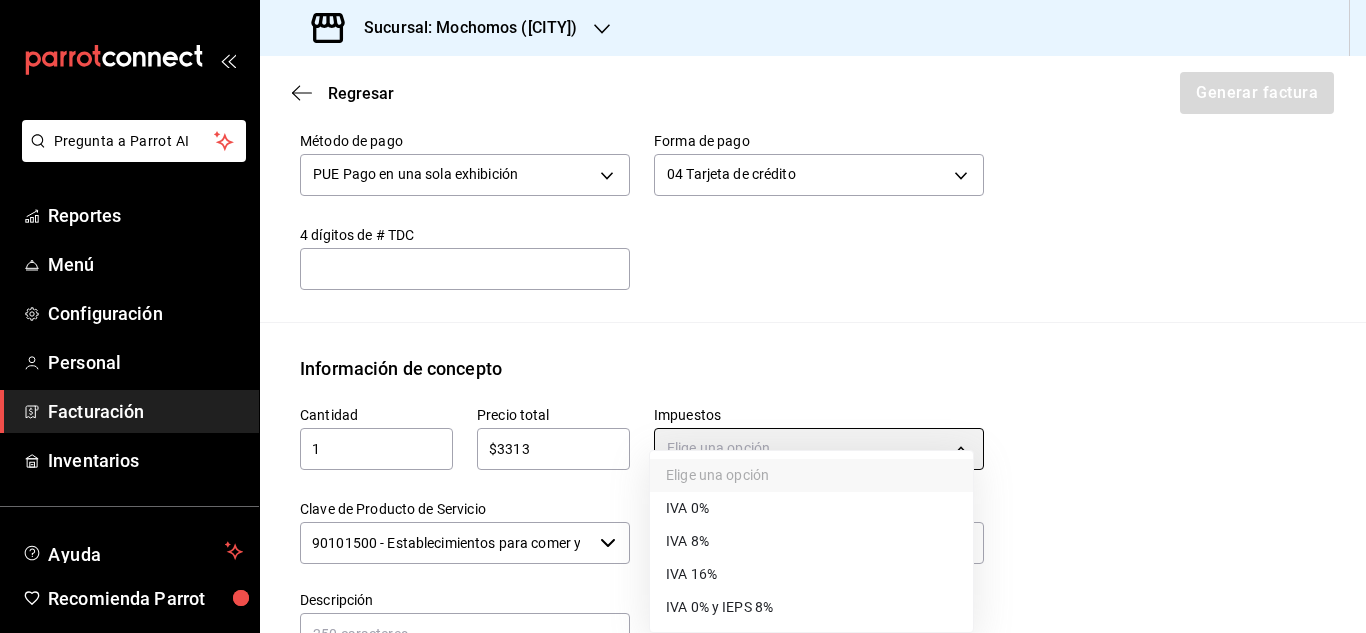 type on "IVA_16" 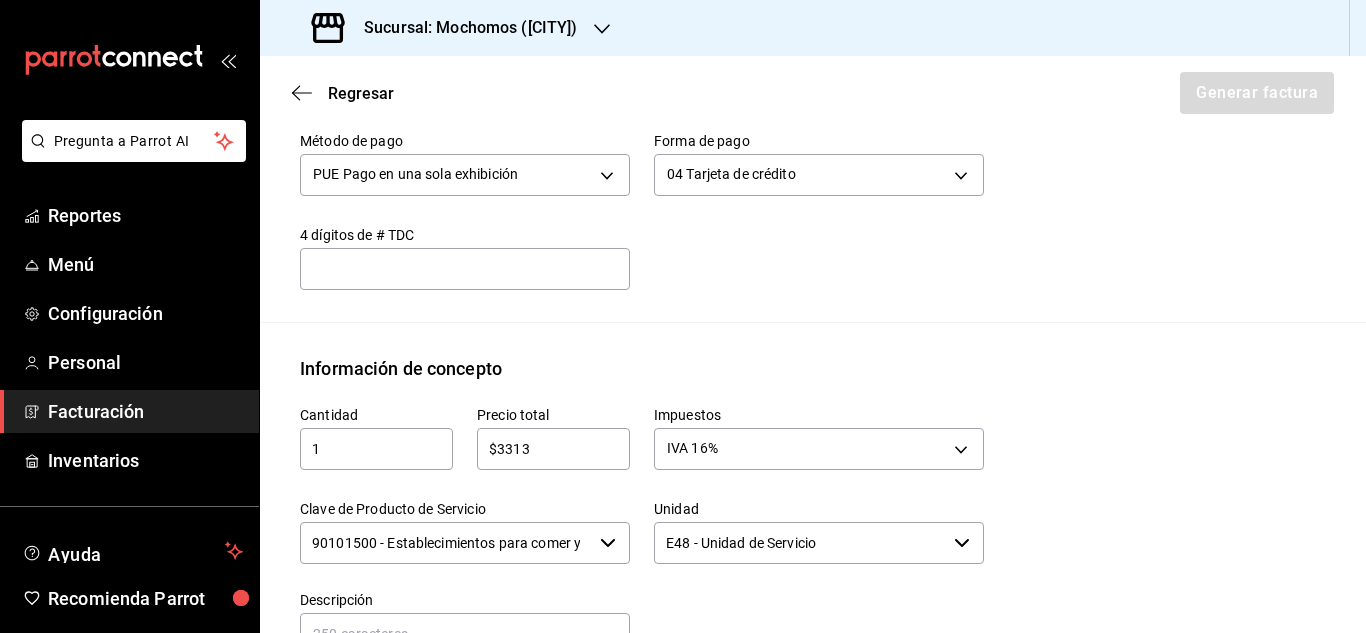 click on "90101500 - Establecimientos para comer y beber" at bounding box center (446, 543) 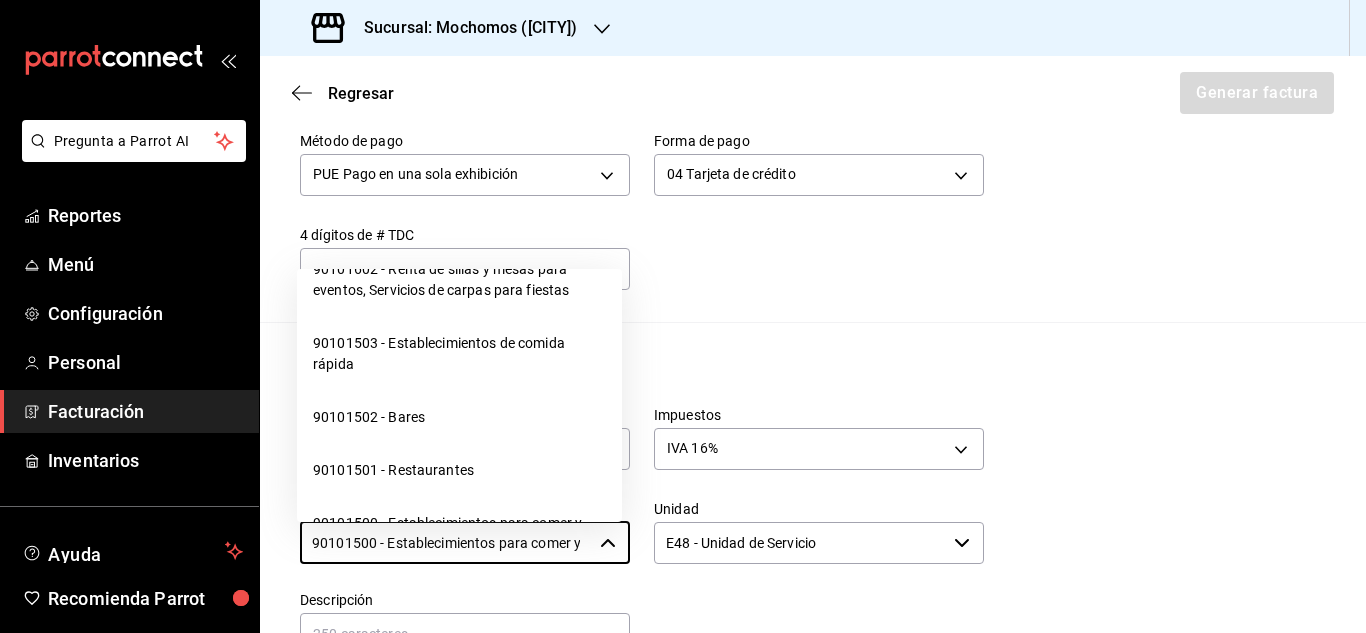 scroll, scrollTop: 600, scrollLeft: 0, axis: vertical 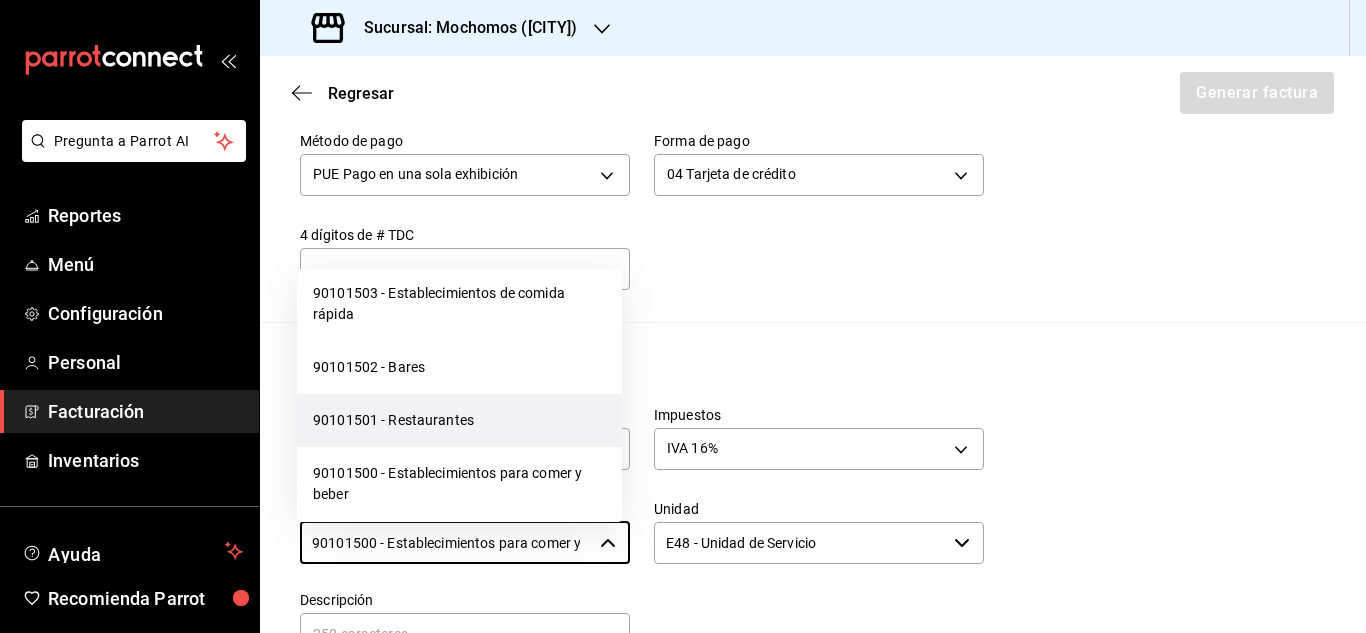click on "90101501 - Restaurantes" at bounding box center (459, 420) 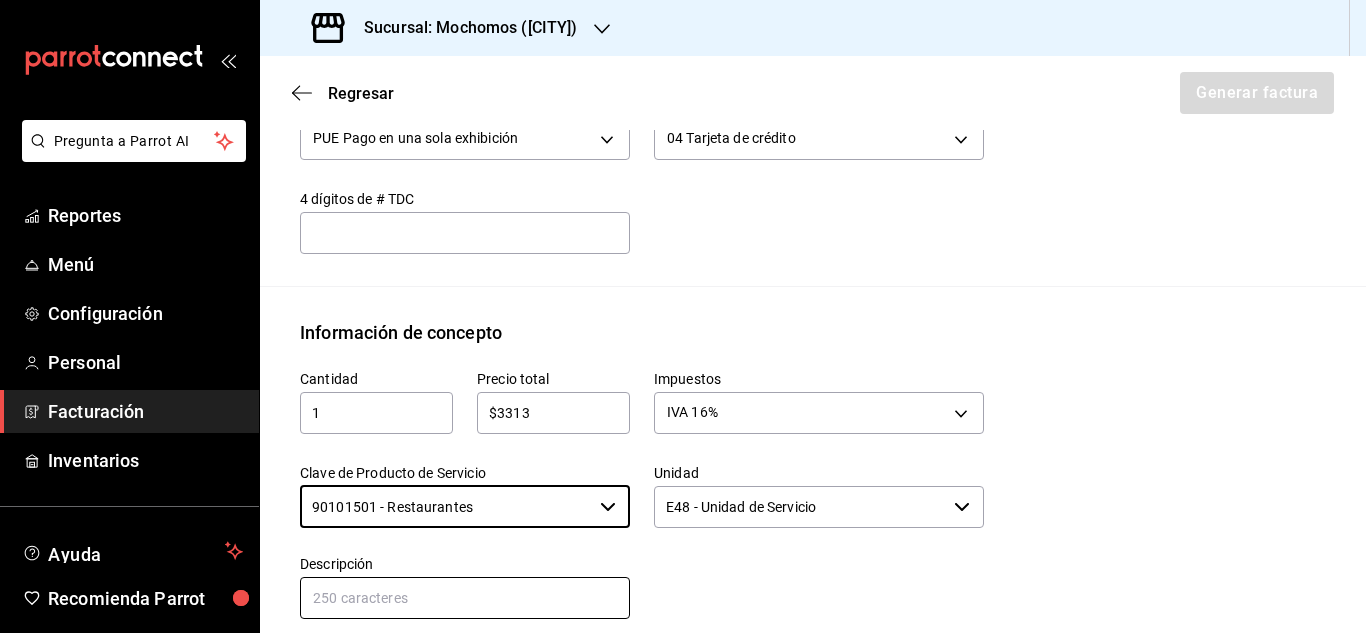 scroll, scrollTop: 763, scrollLeft: 0, axis: vertical 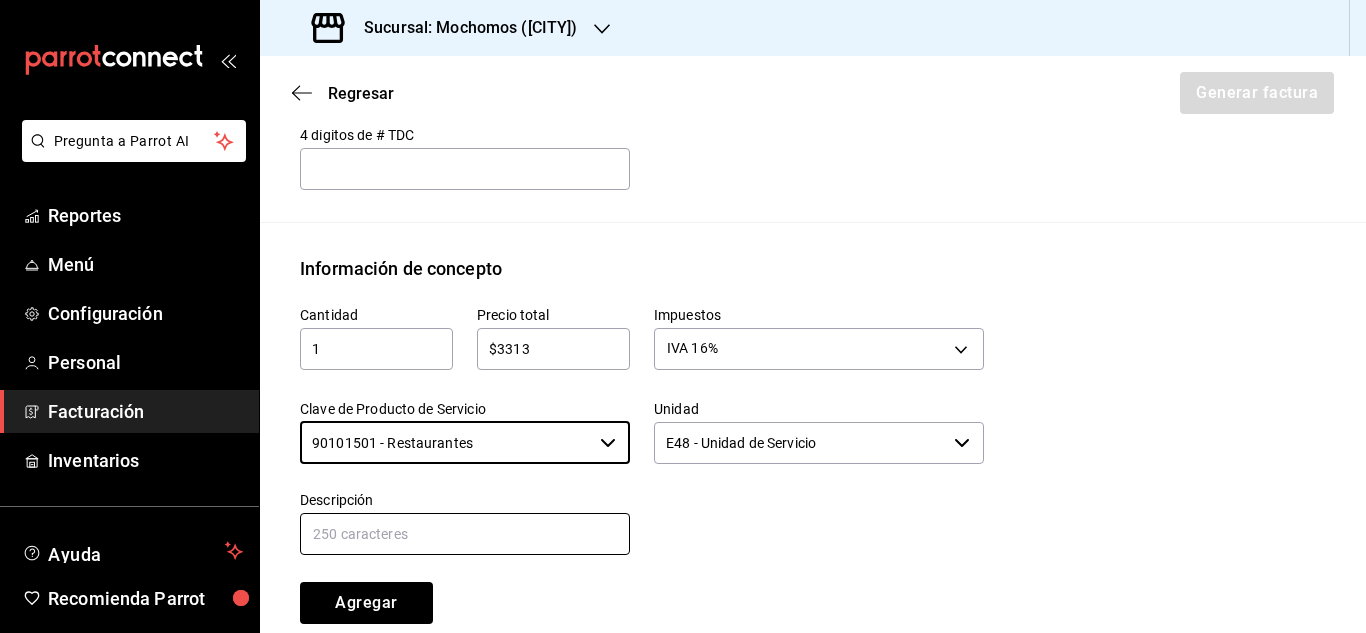 click at bounding box center (465, 534) 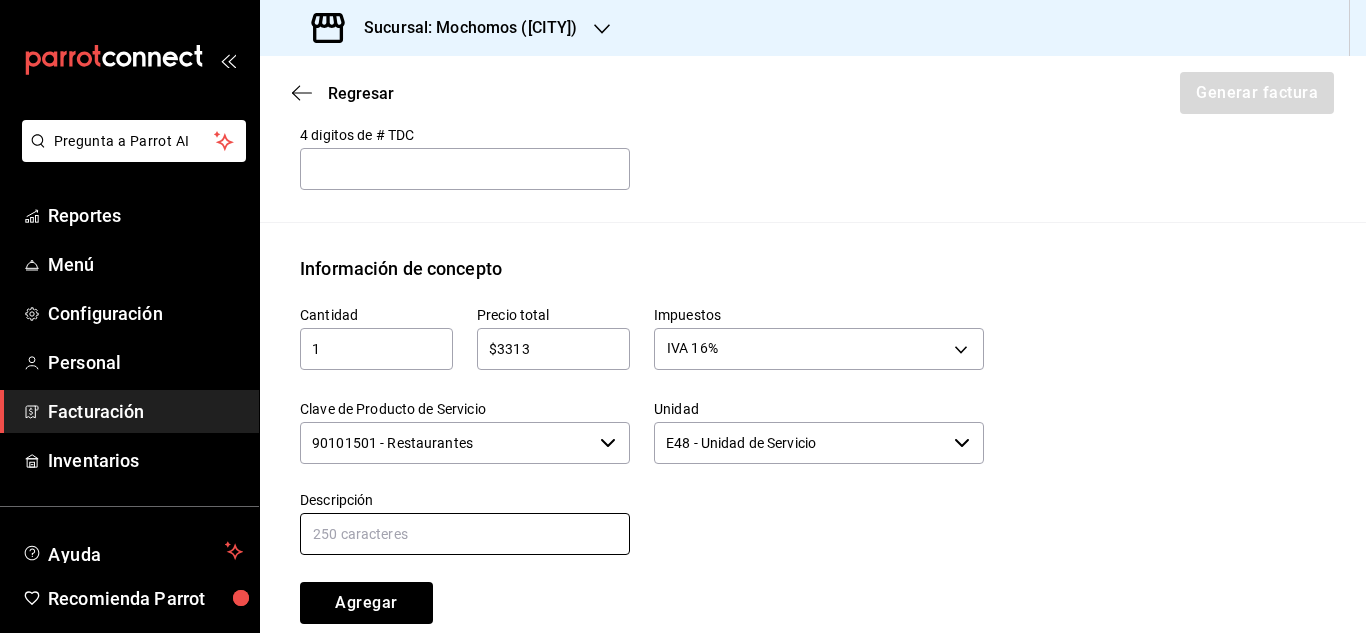 type on "CONSUMO DE ALIMENTOS Y BEBIDAS" 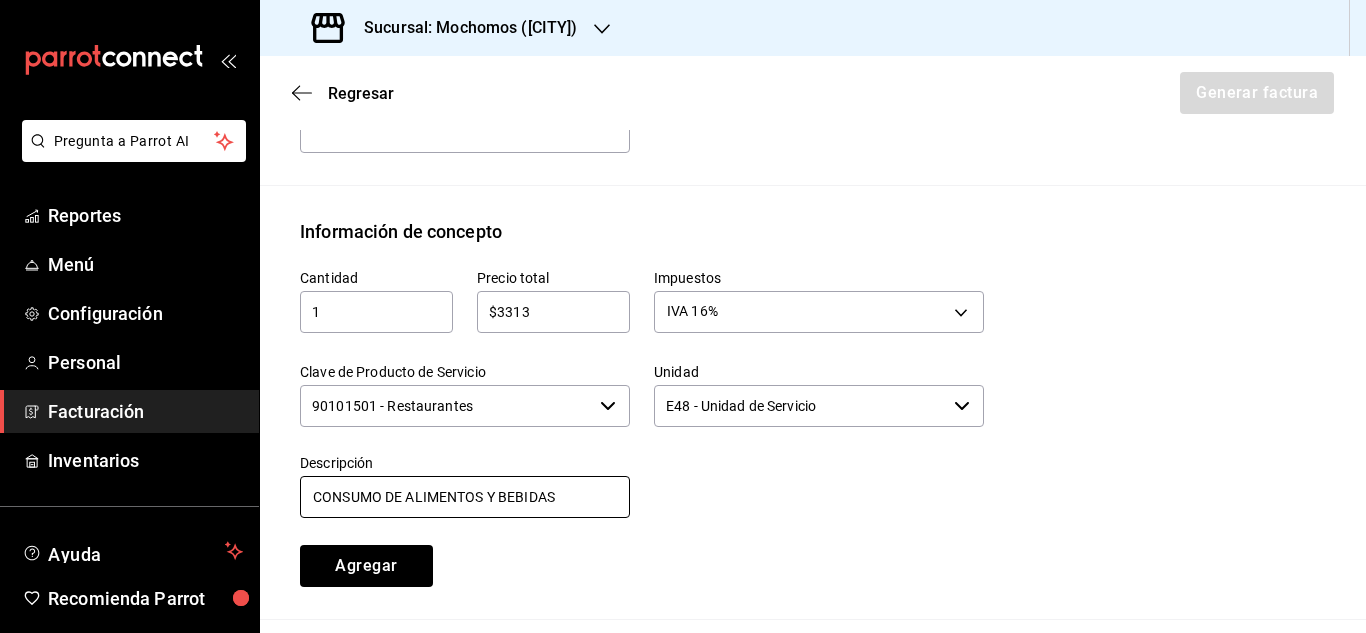 scroll, scrollTop: 1022, scrollLeft: 0, axis: vertical 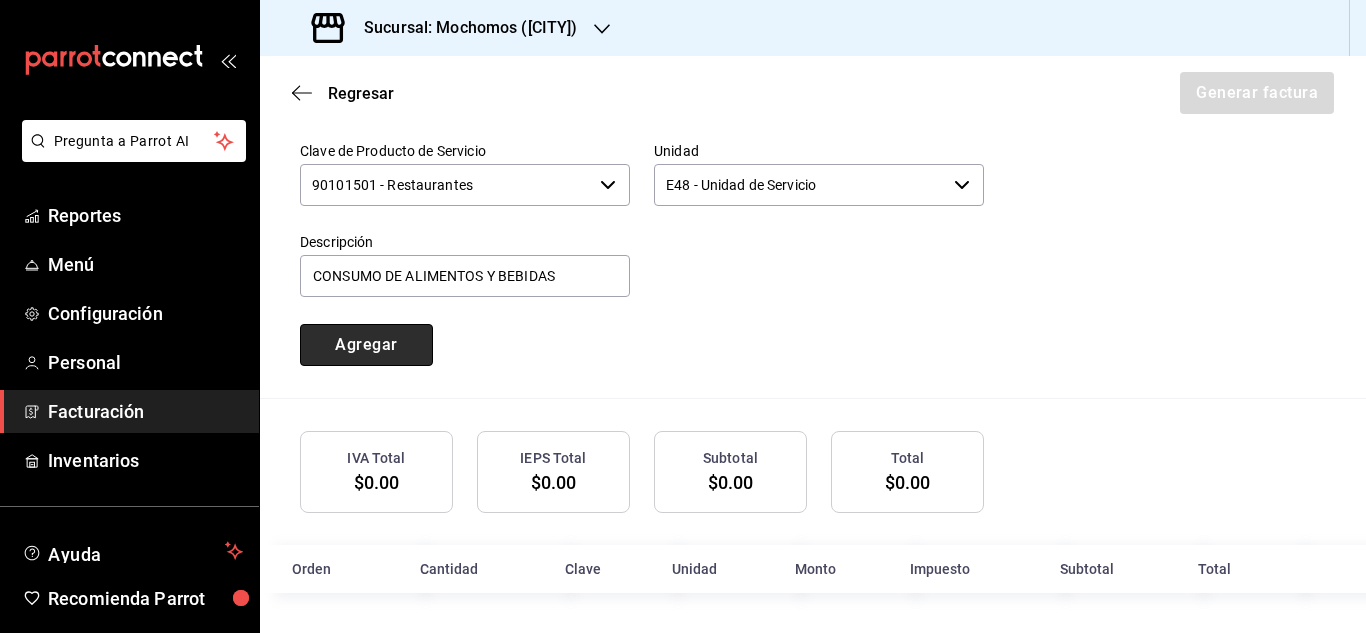 click on "Agregar" at bounding box center (366, 345) 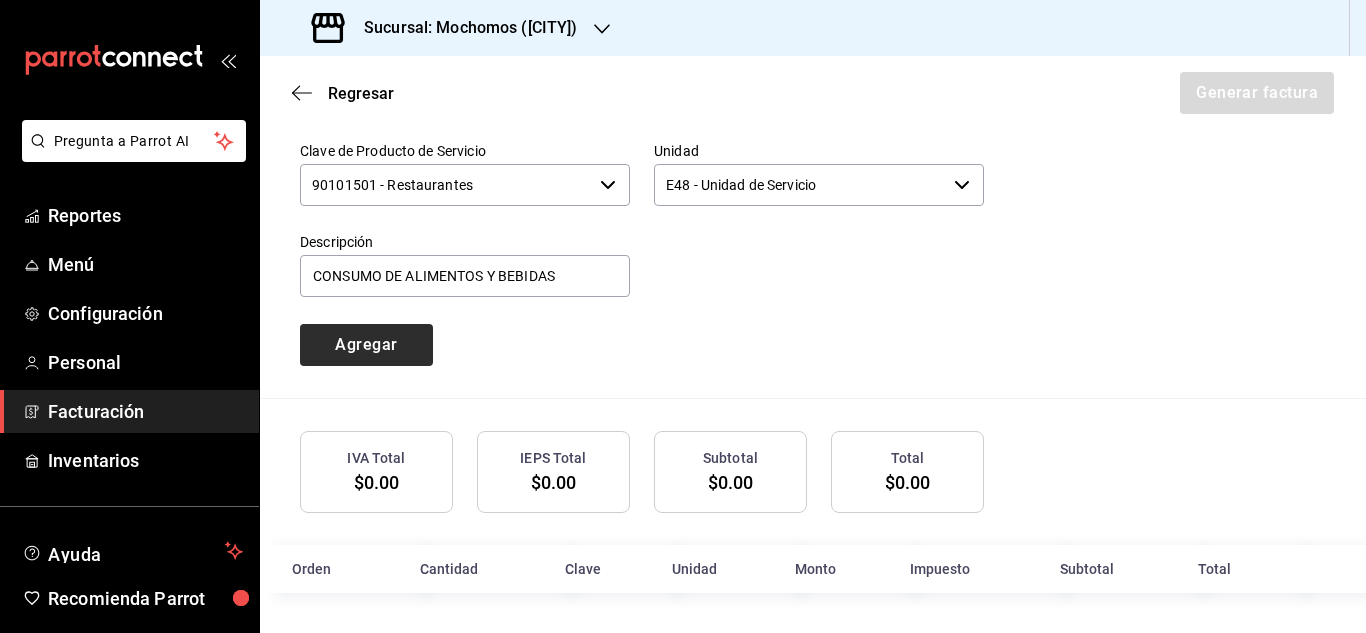 type 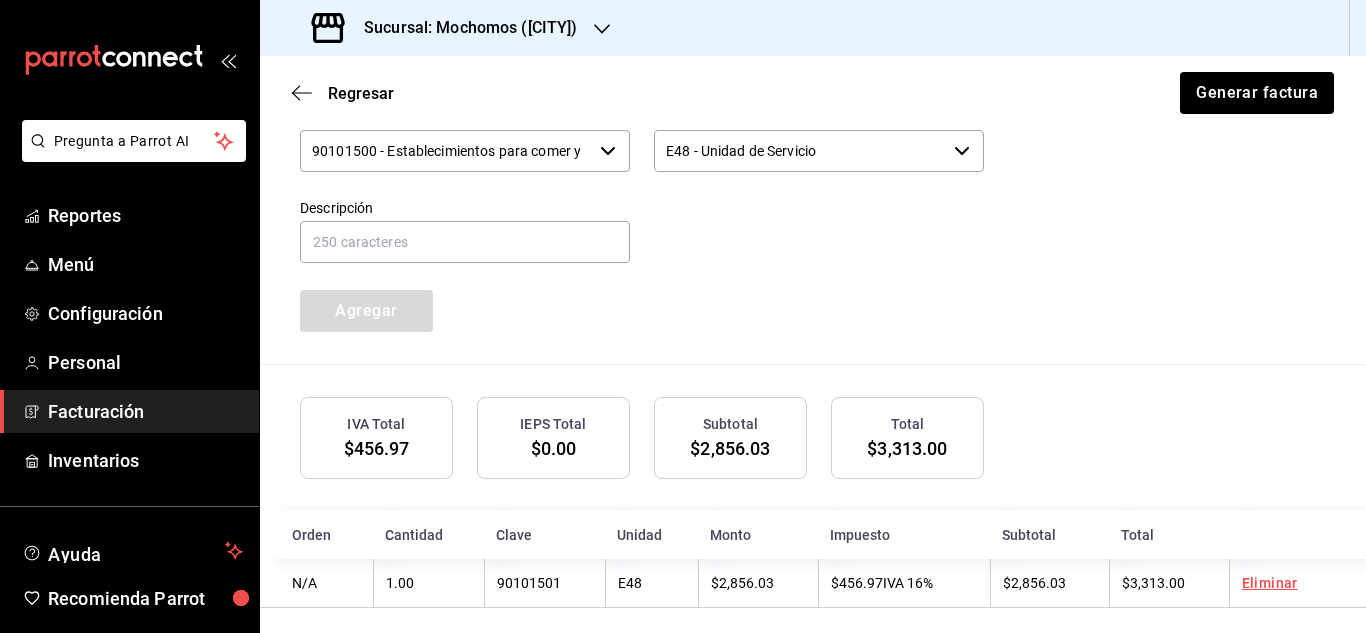 scroll, scrollTop: 1072, scrollLeft: 0, axis: vertical 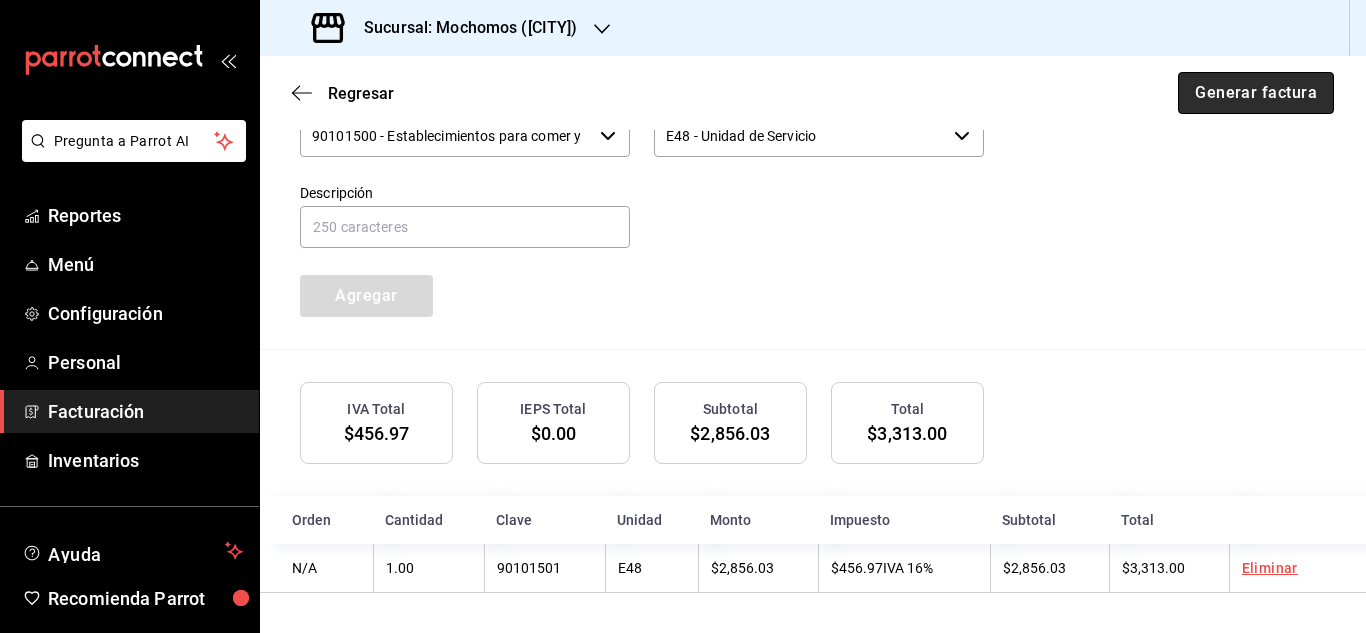 click on "Generar factura" at bounding box center (1256, 93) 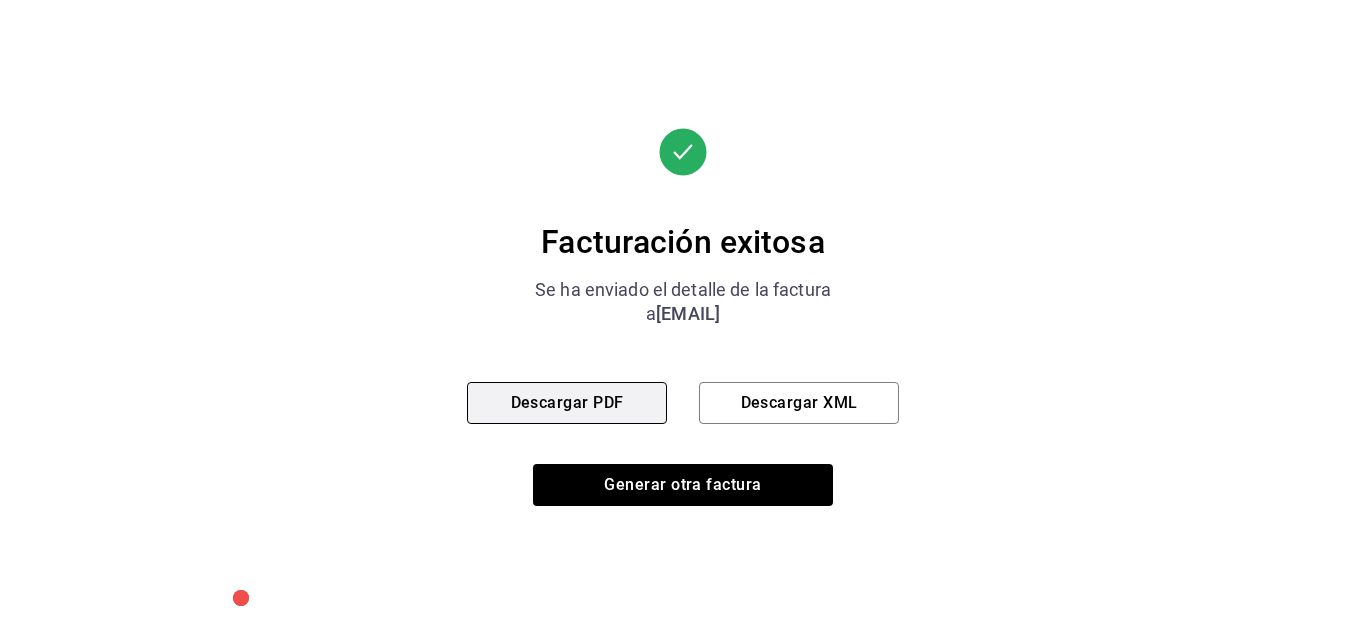 click on "Descargar PDF" at bounding box center (567, 403) 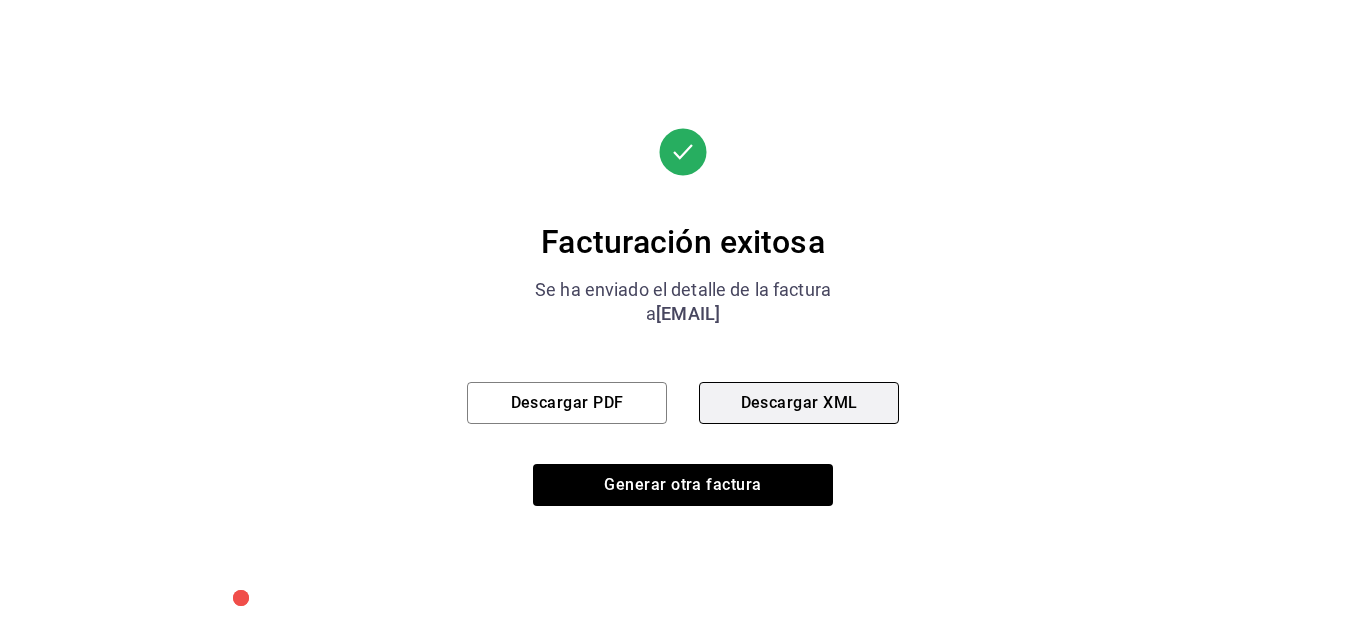 click on "Descargar XML" at bounding box center [799, 403] 